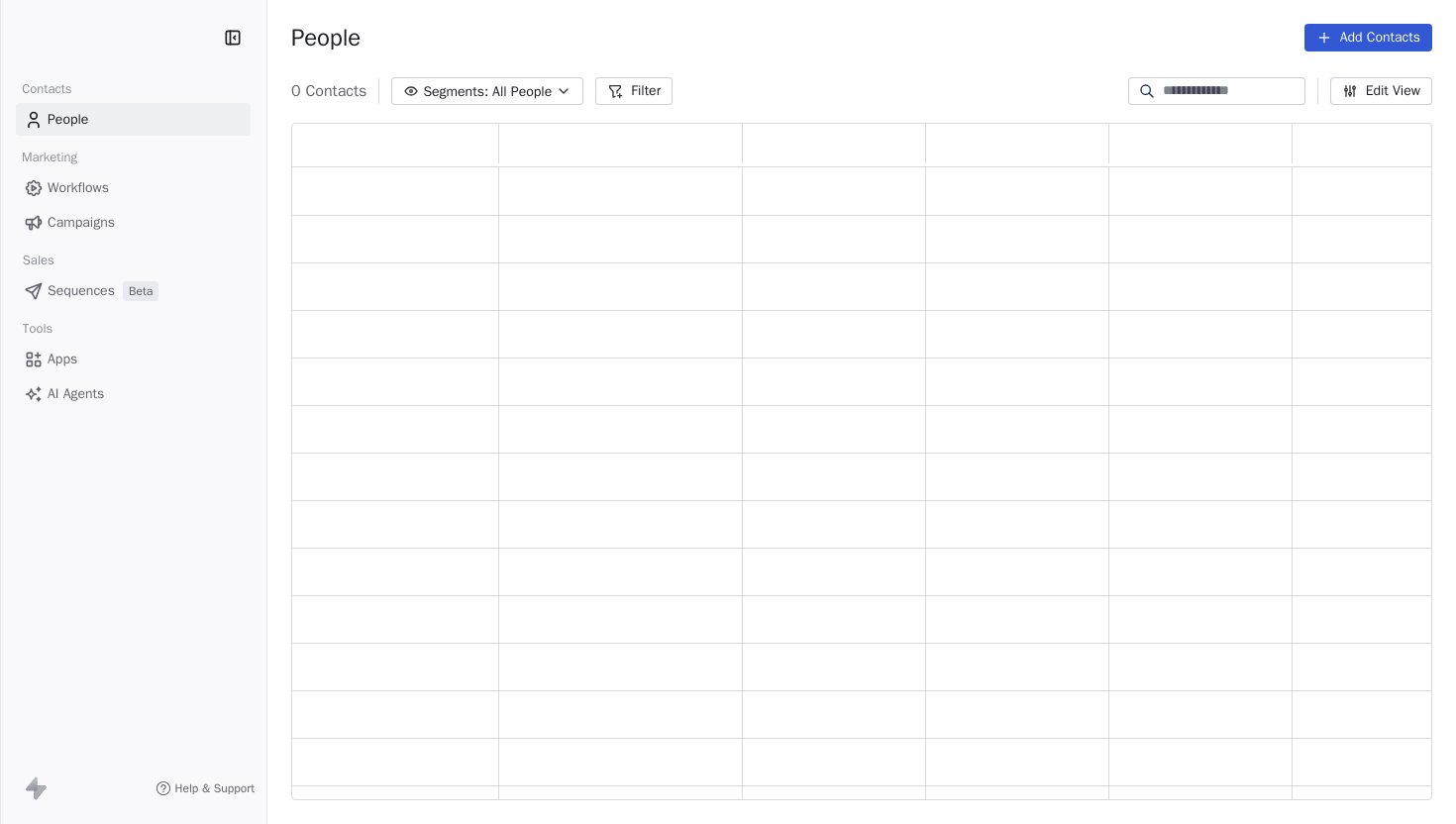 scroll, scrollTop: 0, scrollLeft: 0, axis: both 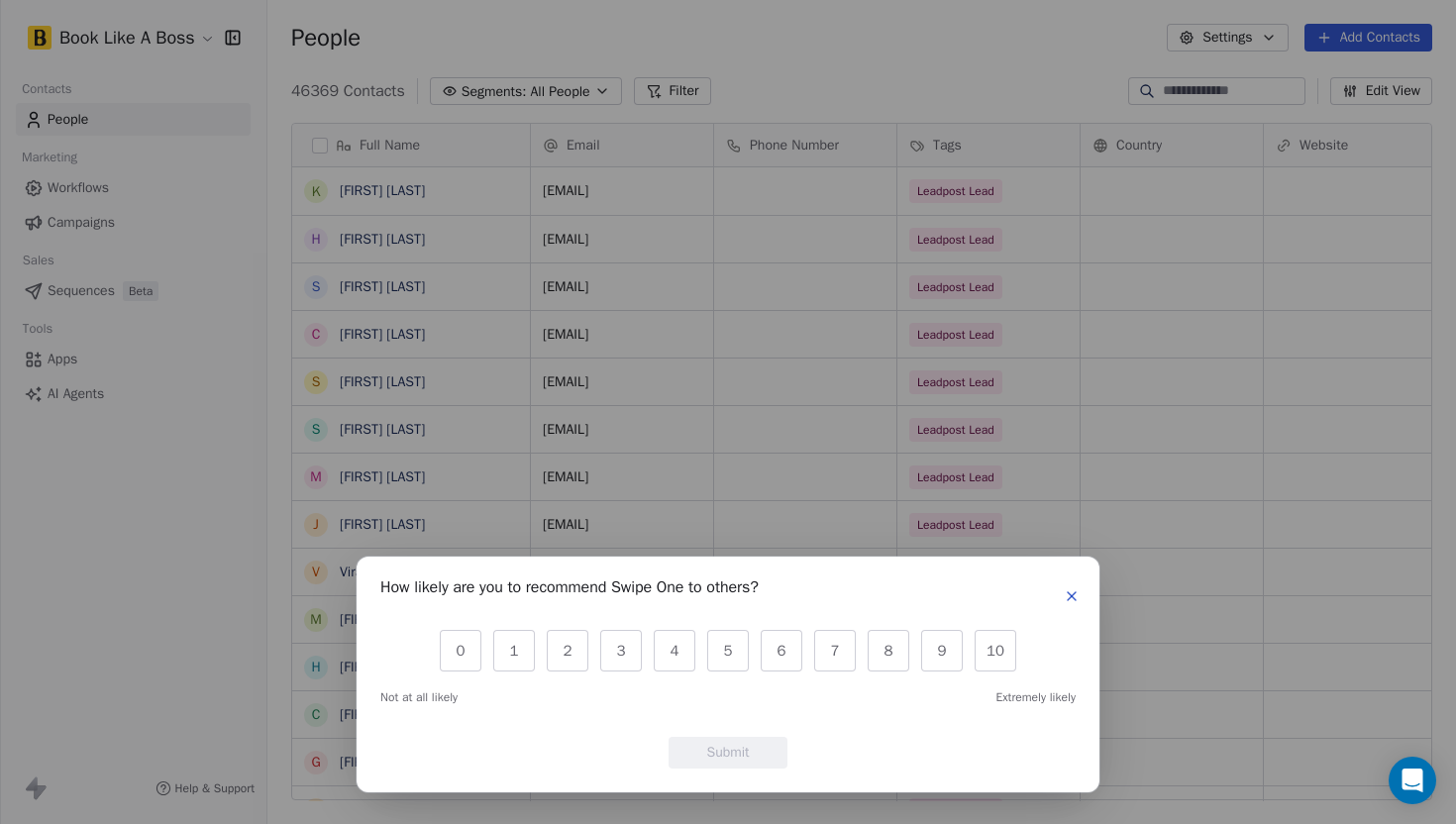 click 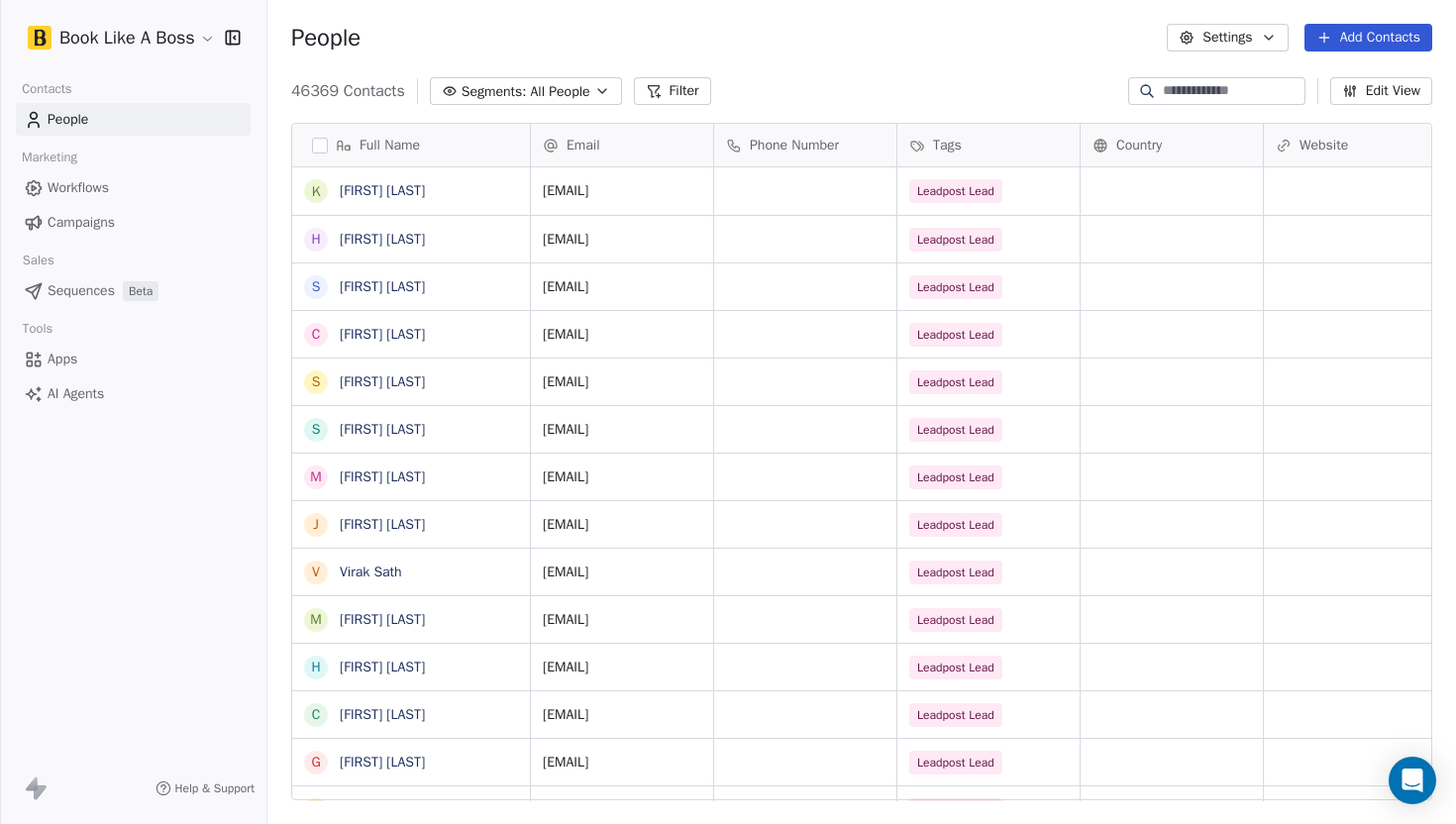 scroll, scrollTop: 180, scrollLeft: 0, axis: vertical 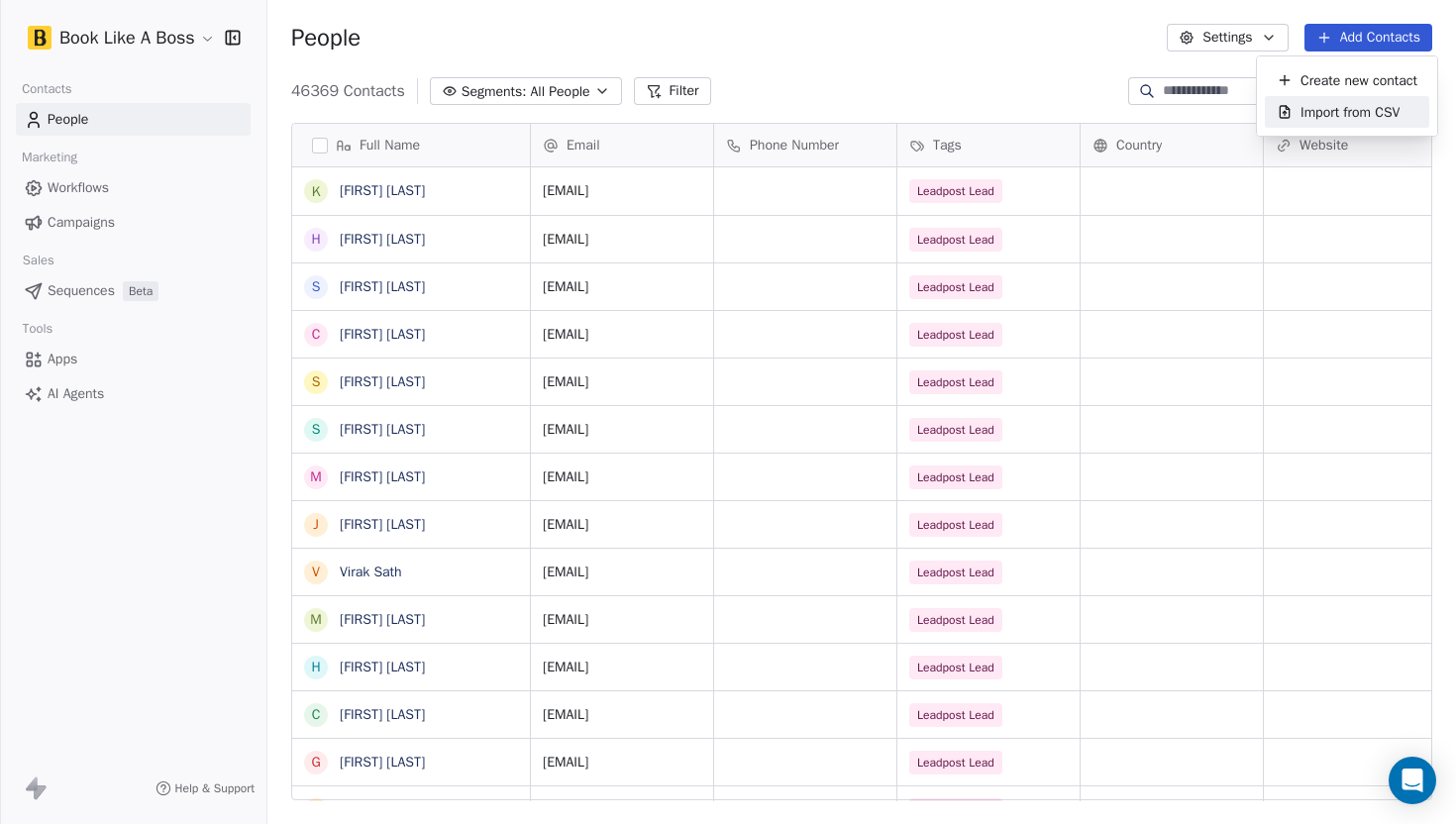 click on "Import from CSV" at bounding box center [1350, 112] 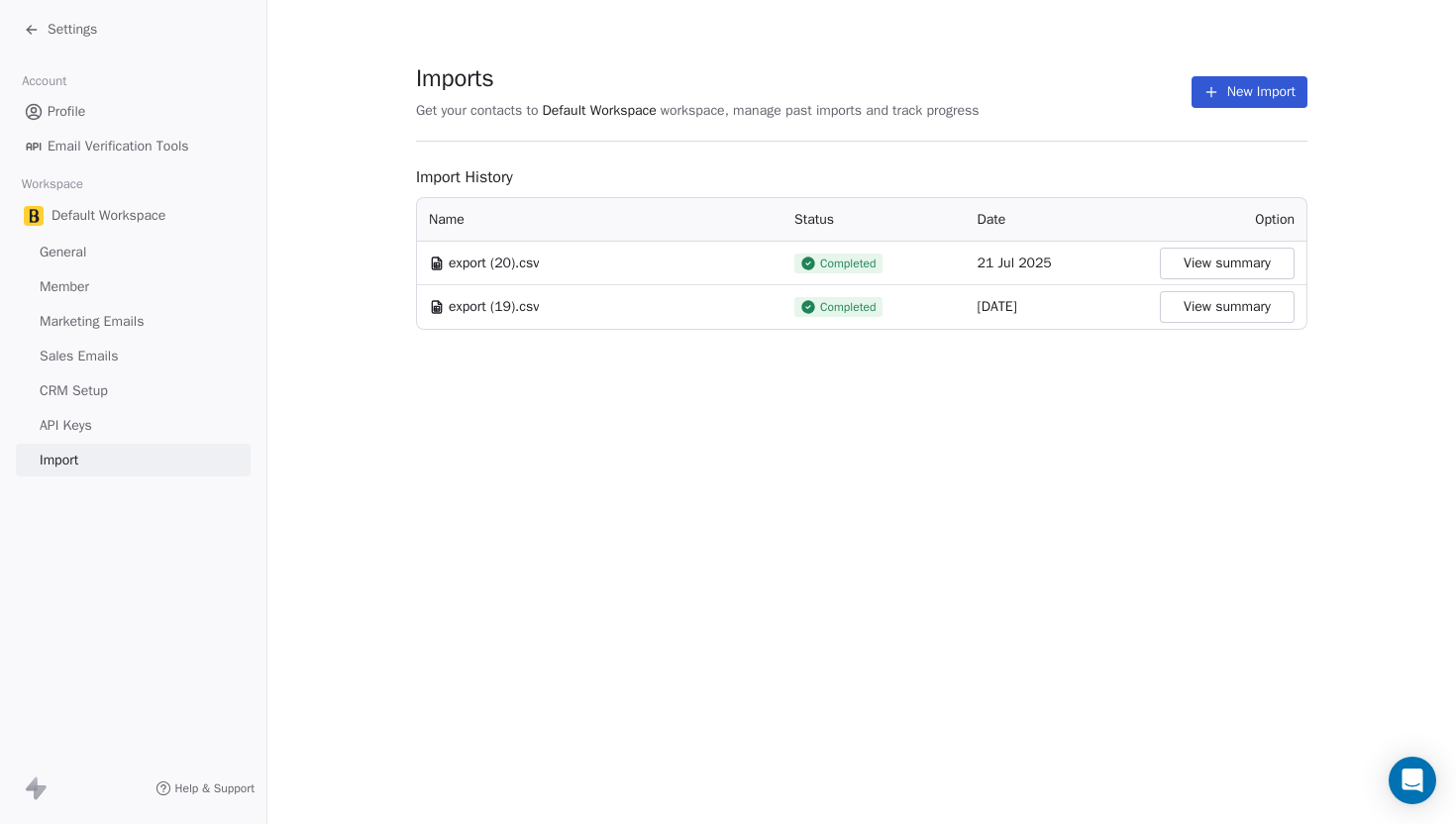 click on "New Import" at bounding box center [1249, 92] 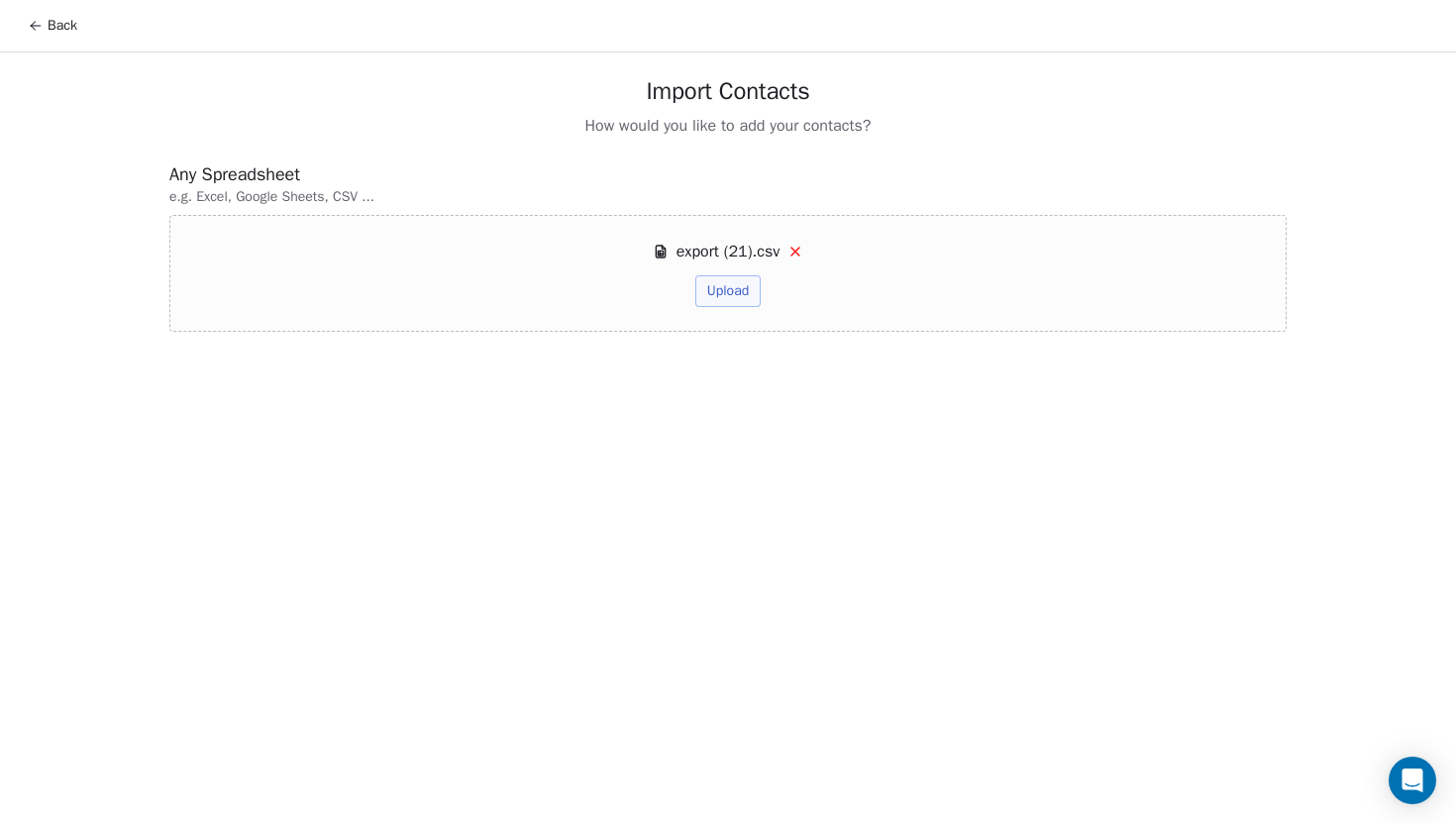 click on "export (21).csv Upload" at bounding box center [728, 273] 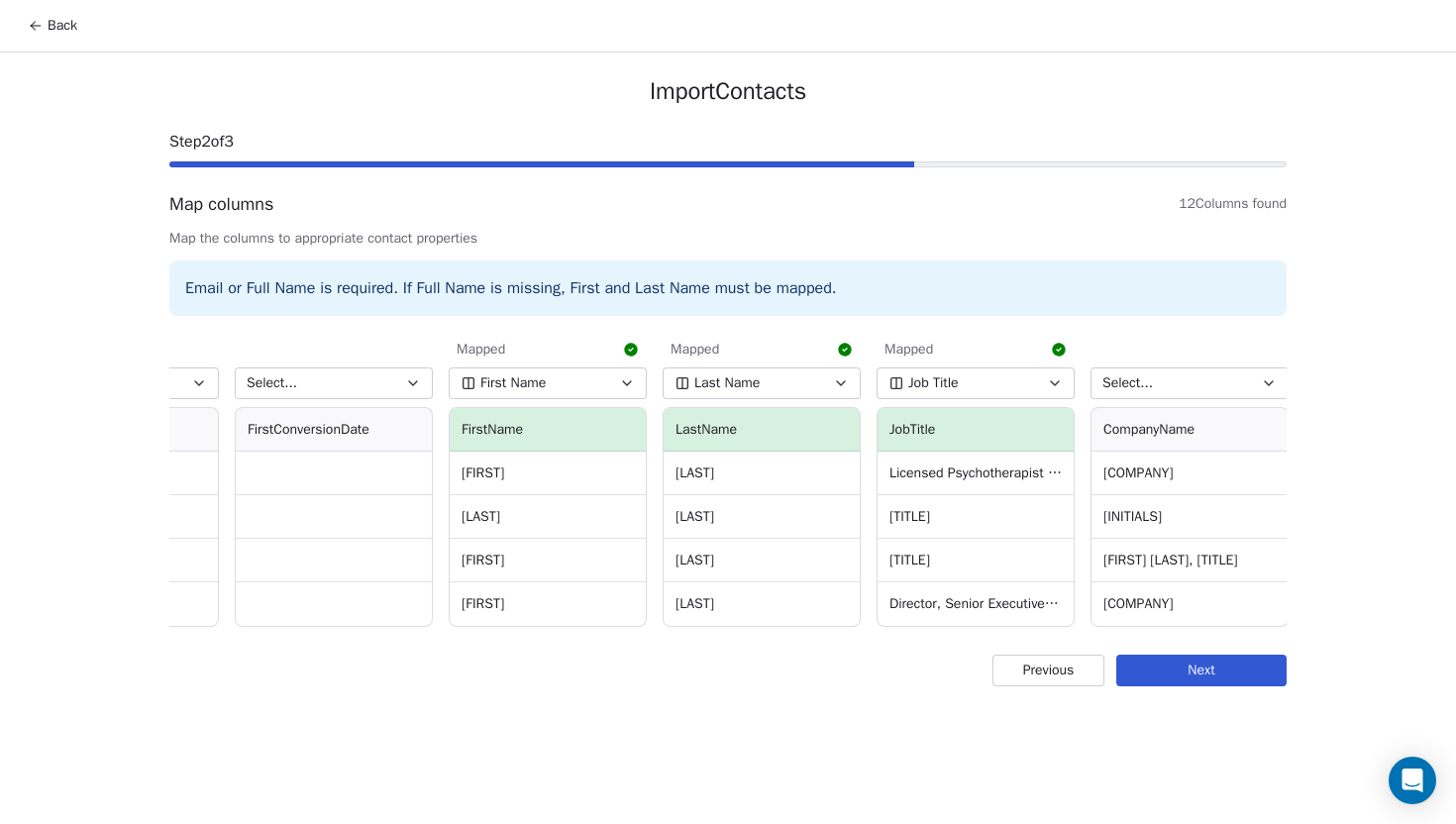 scroll, scrollTop: 0, scrollLeft: 847, axis: horizontal 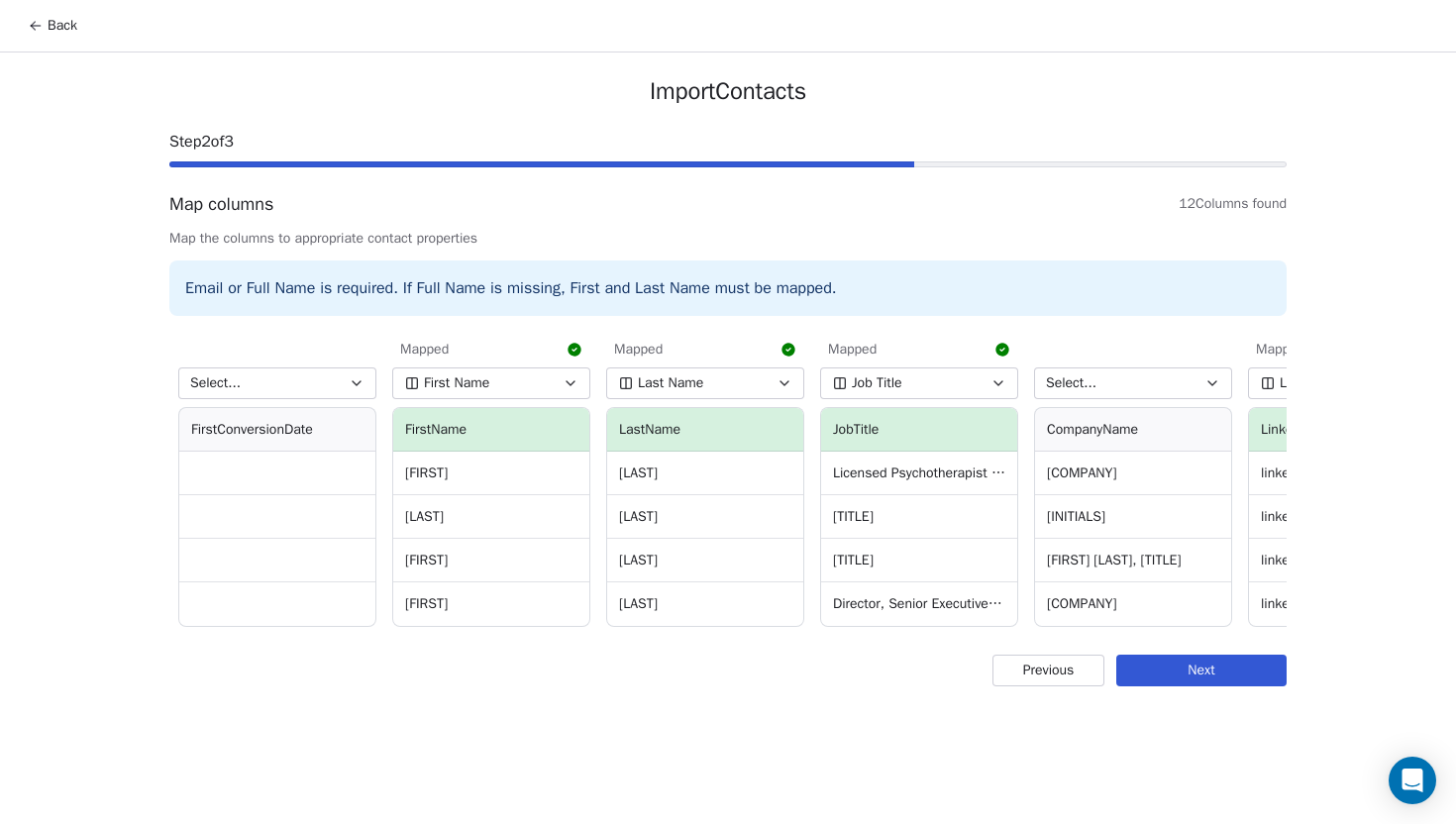 click on "Job Title" at bounding box center [919, 383] 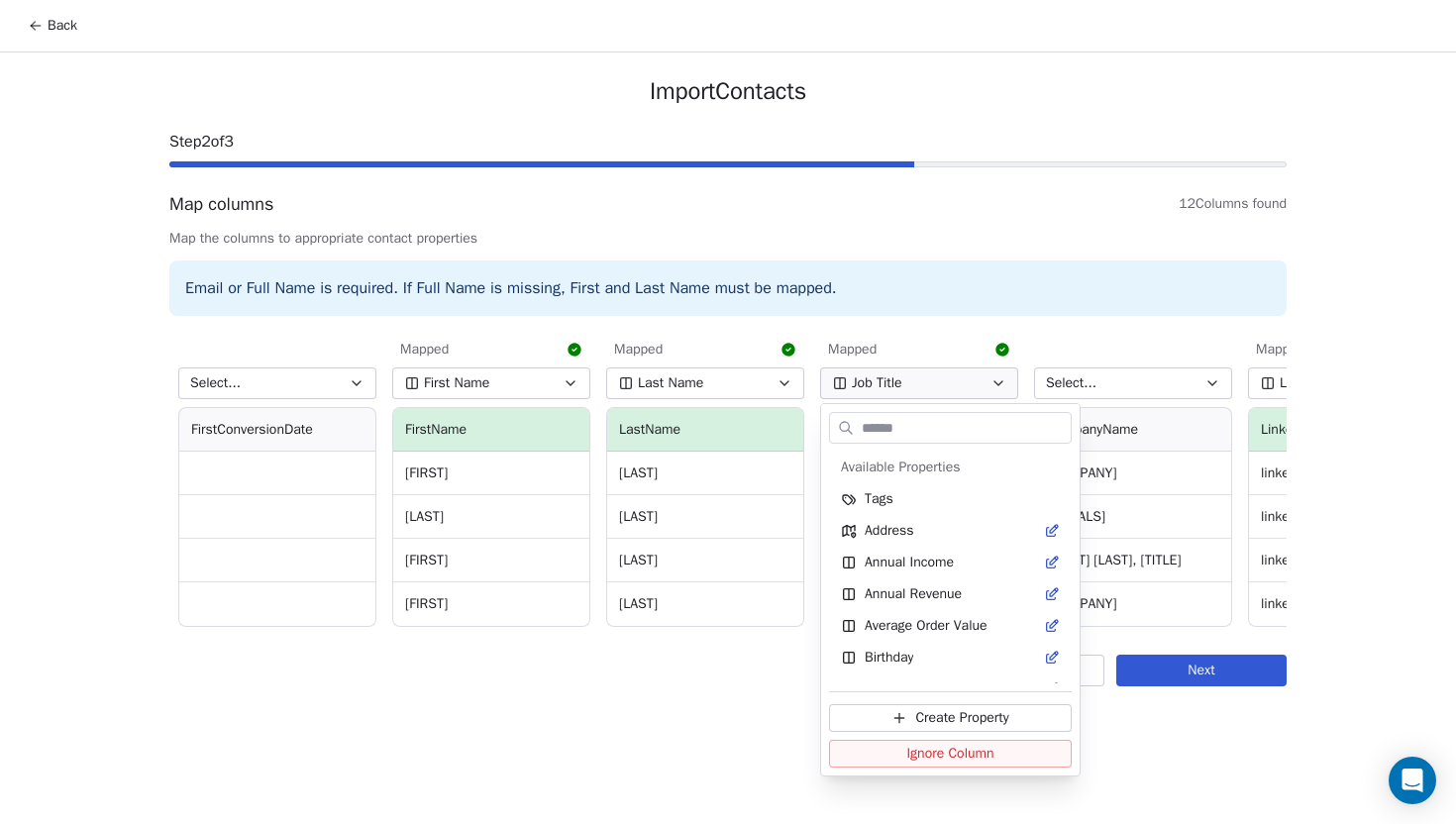 scroll, scrollTop: 465, scrollLeft: 0, axis: vertical 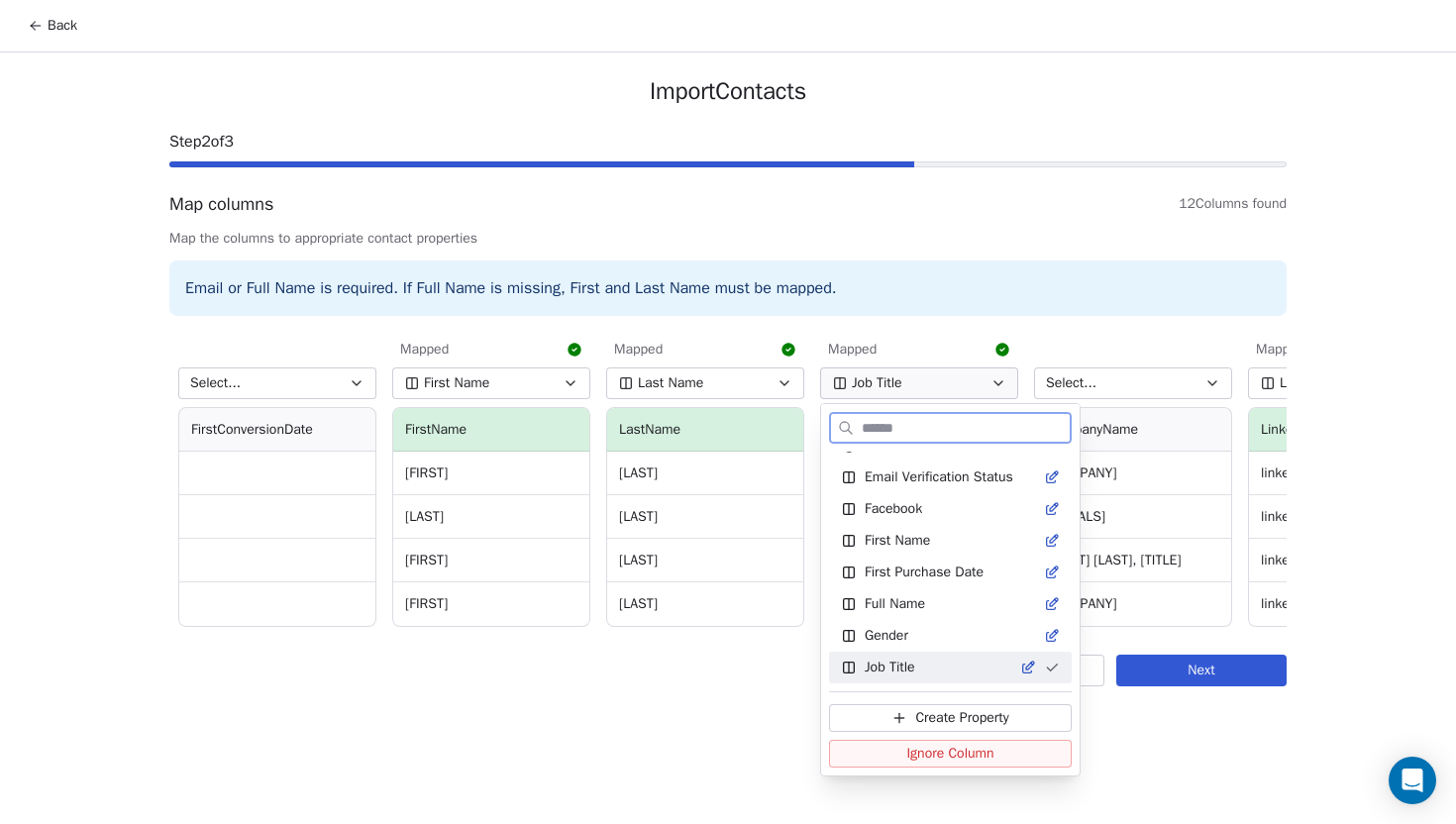 click on "Ignore Column" at bounding box center [950, 754] 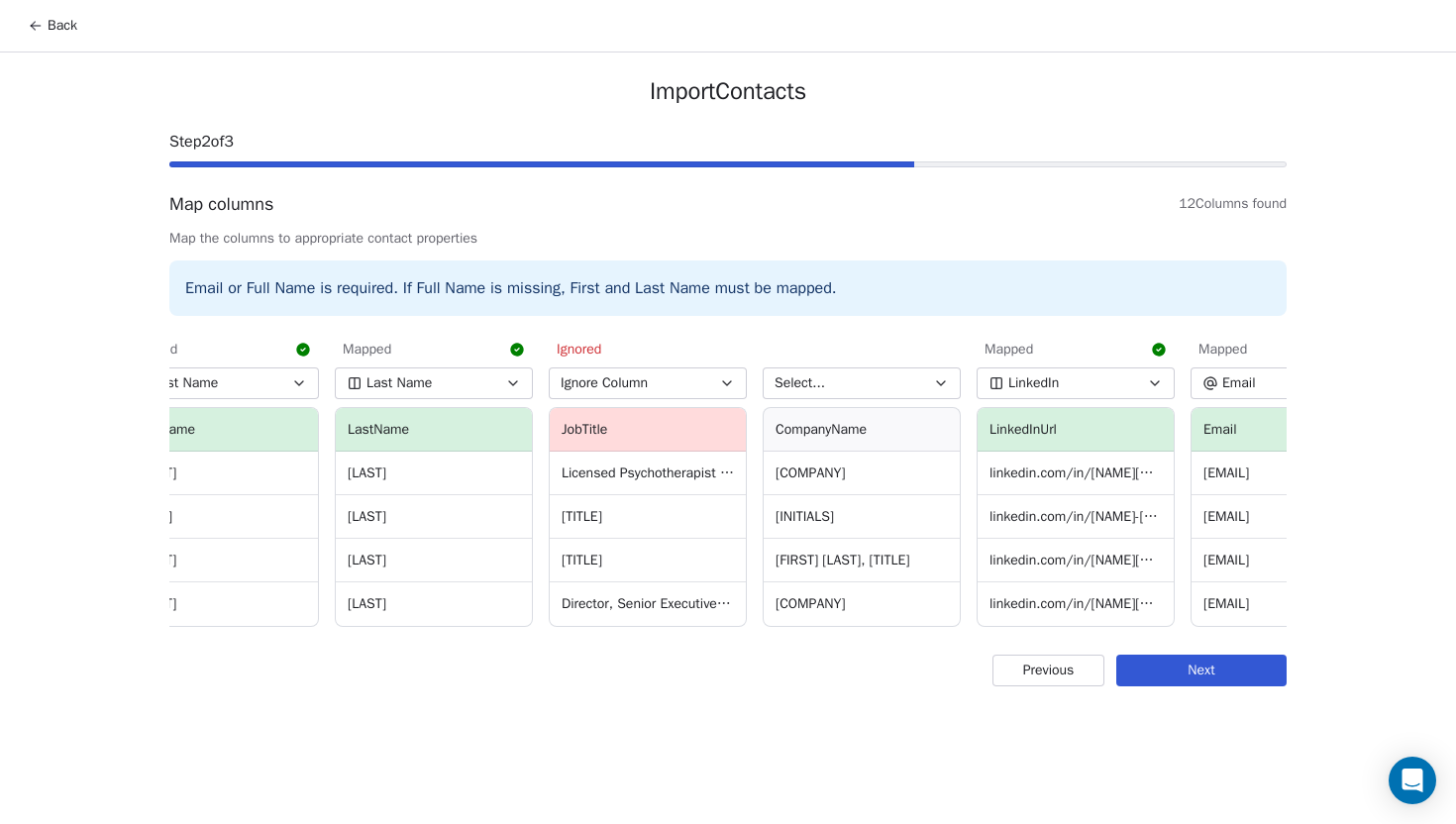 scroll, scrollTop: 0, scrollLeft: 1248, axis: horizontal 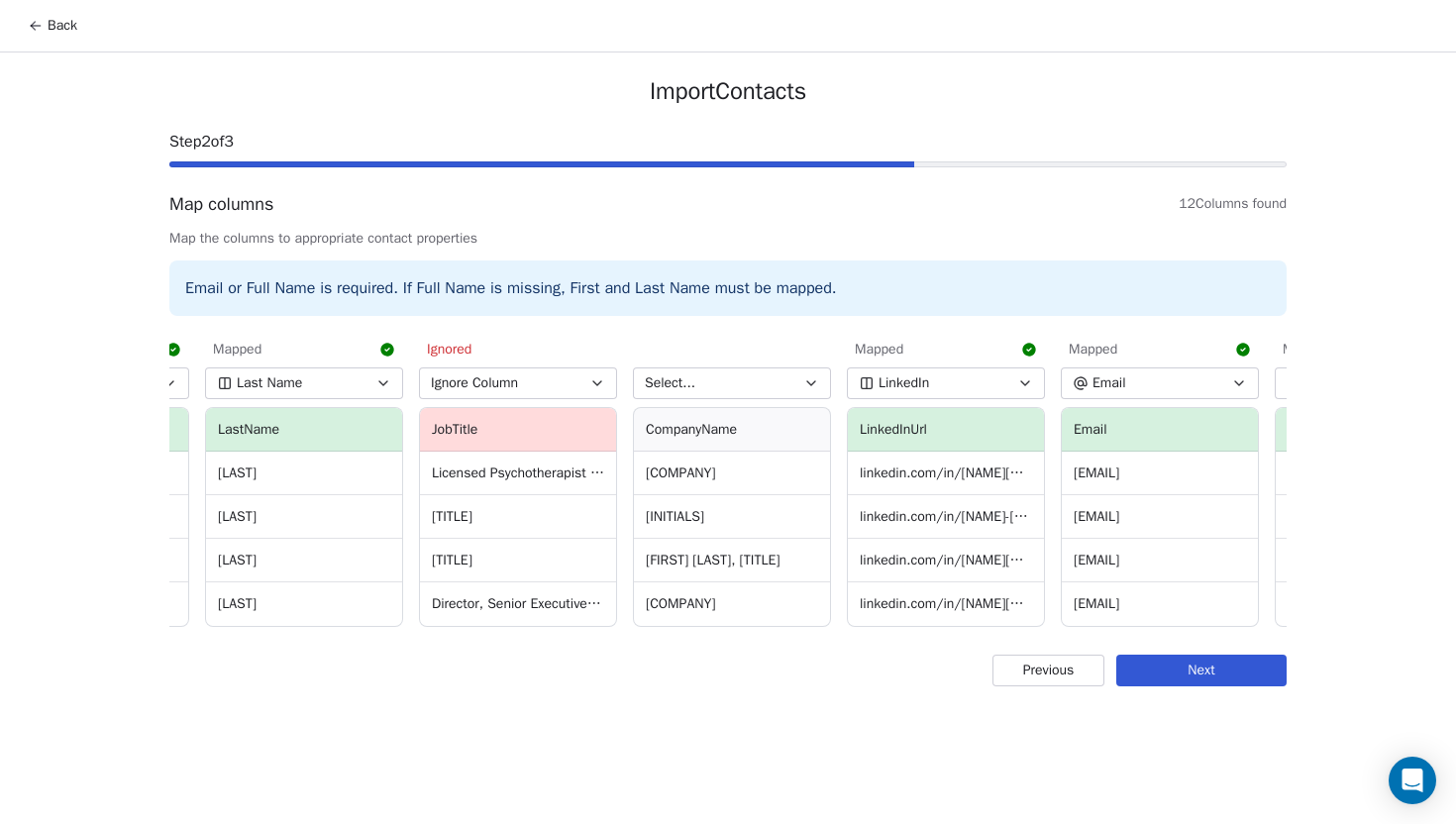 click on "LinkedIn" at bounding box center [946, 383] 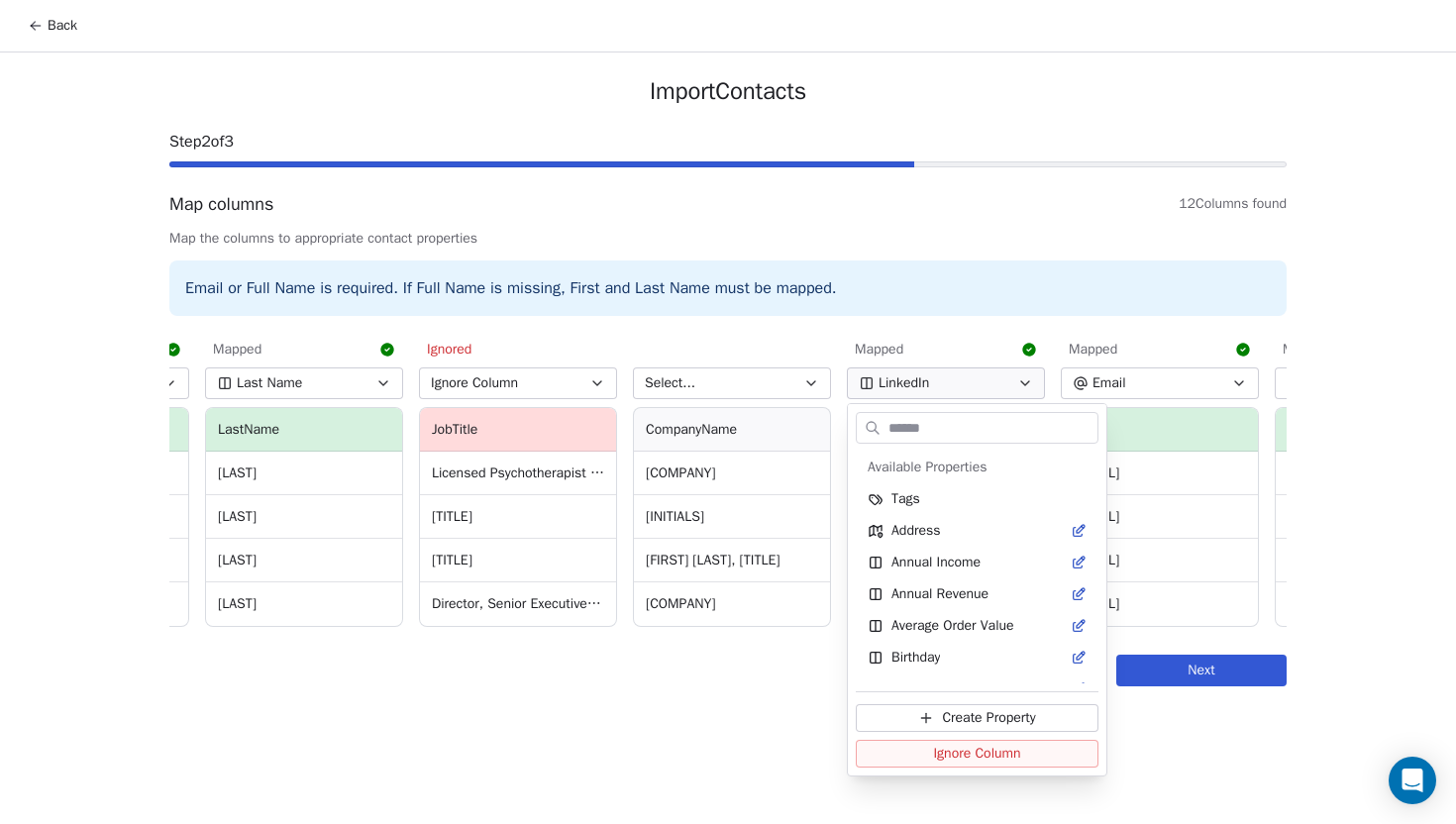 scroll, scrollTop: 656, scrollLeft: 0, axis: vertical 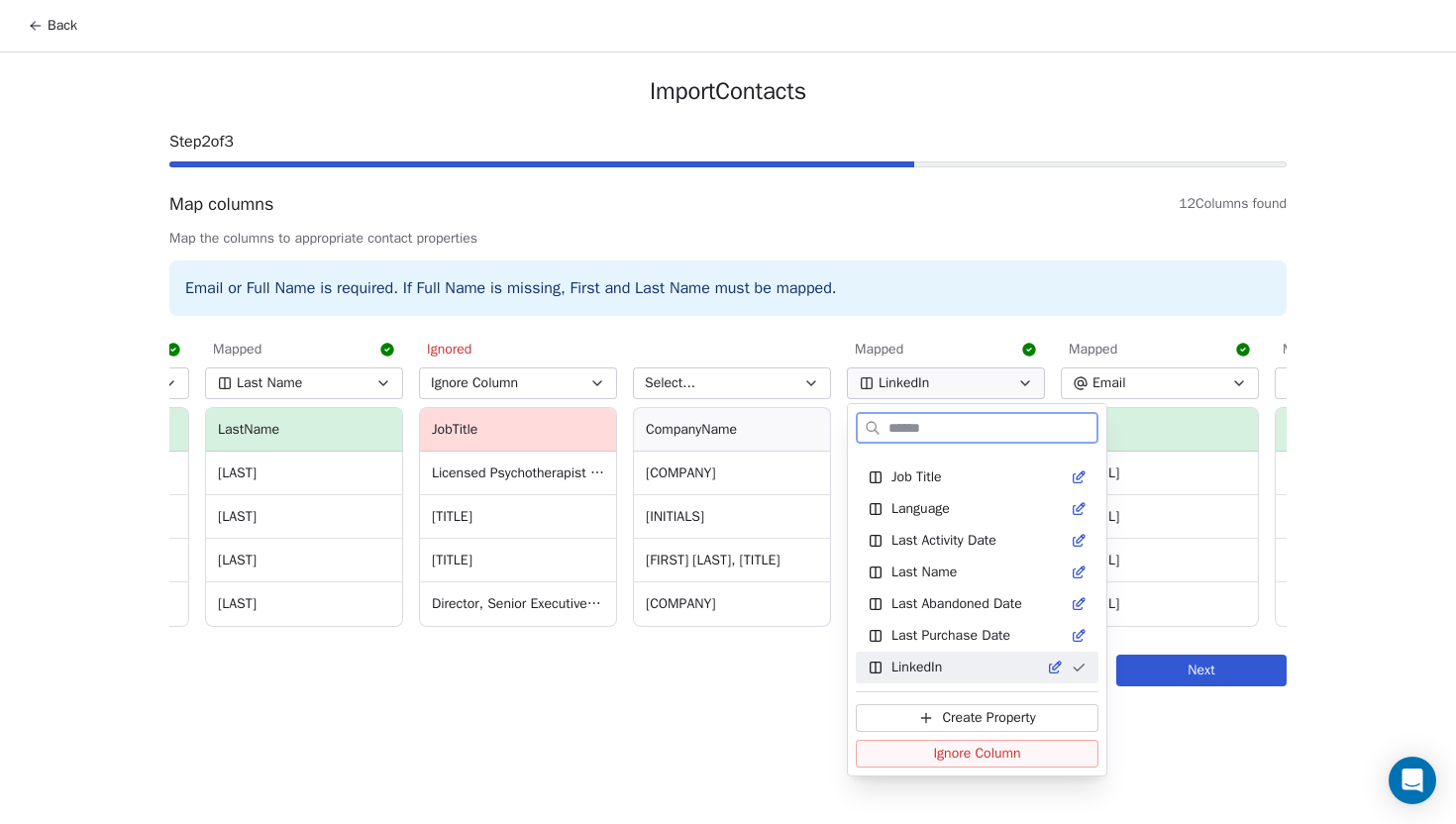 click on "Ignore Column" at bounding box center [977, 754] 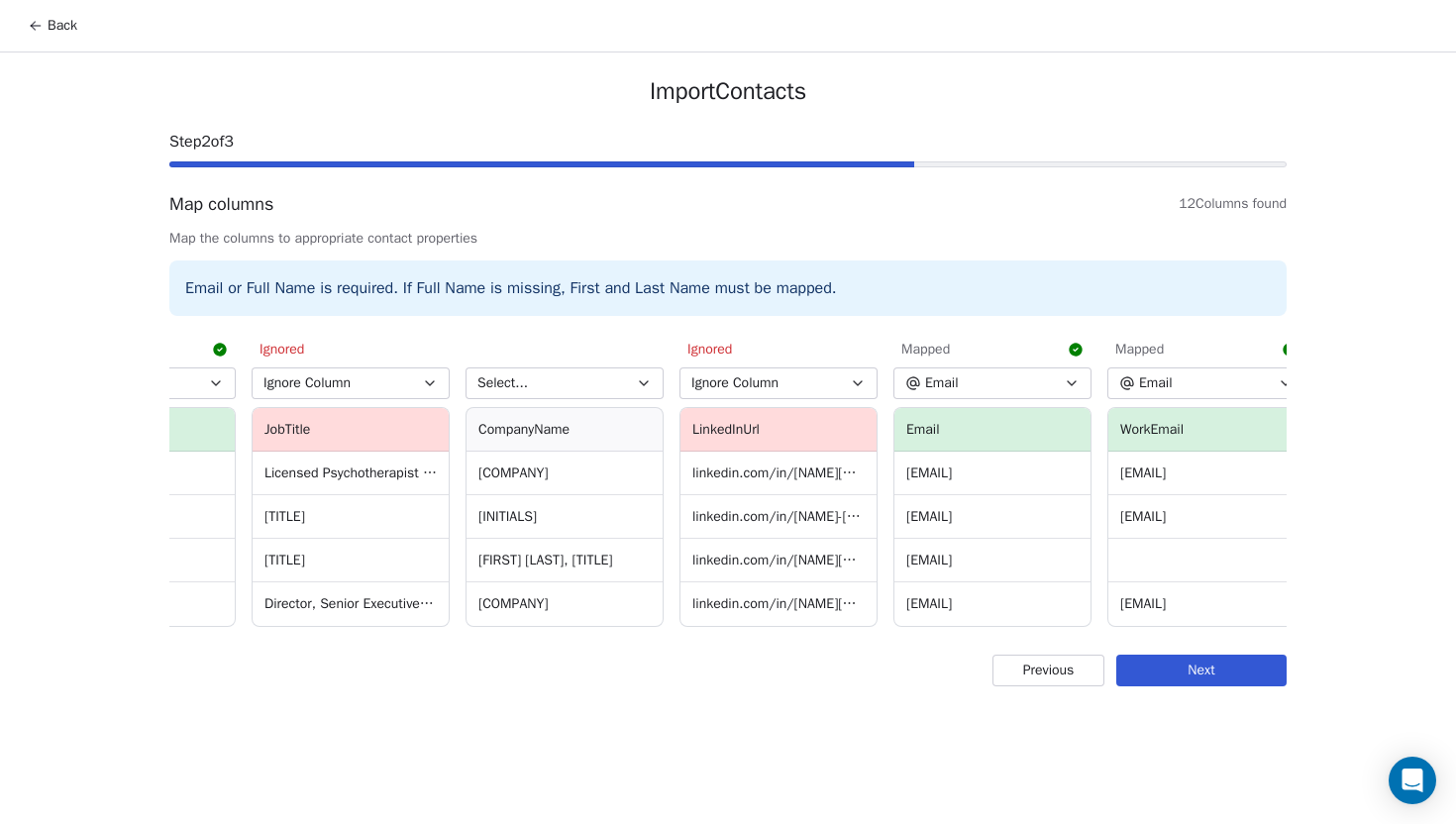 scroll, scrollTop: 0, scrollLeft: 1434, axis: horizontal 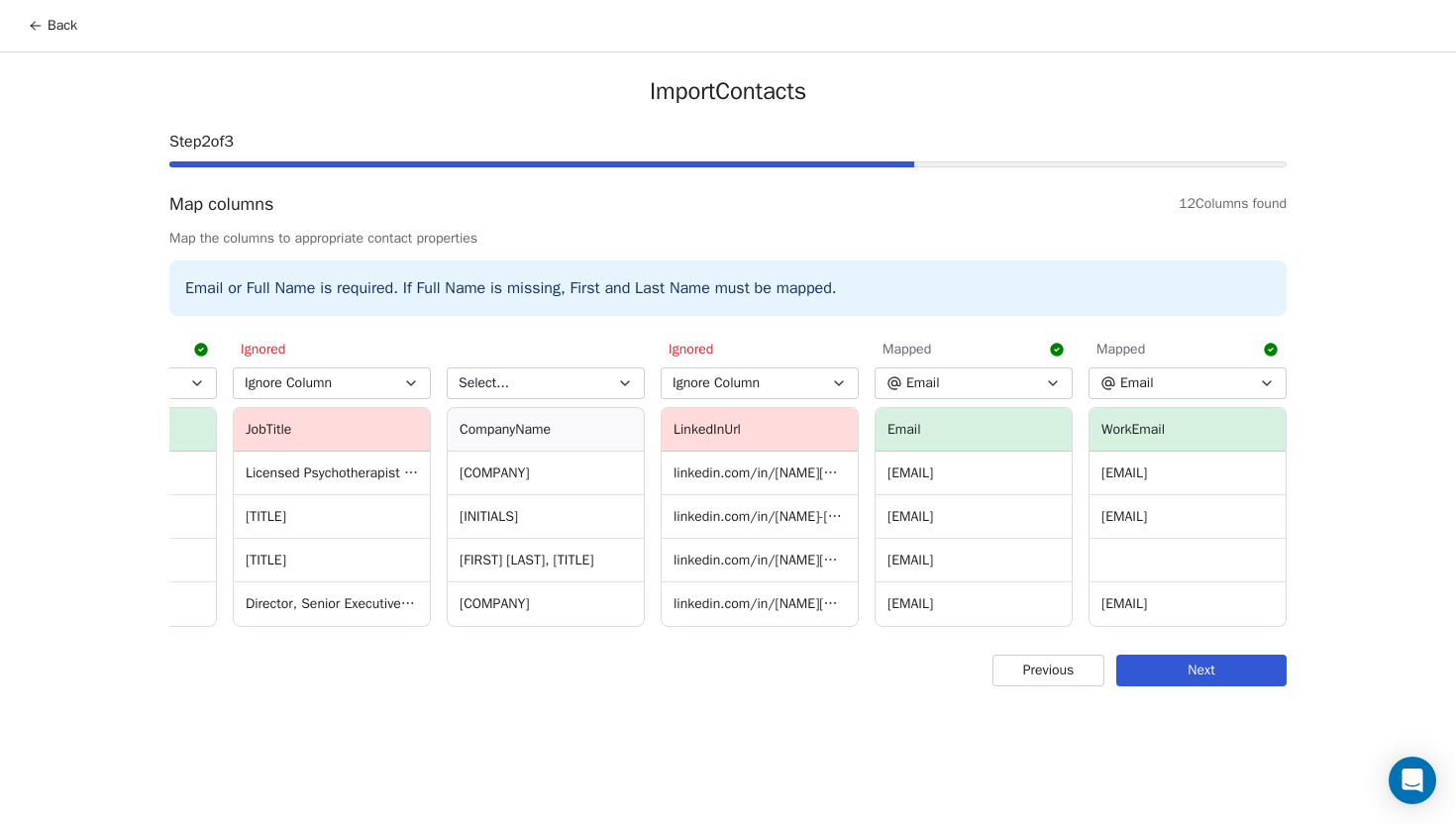 click on "Email" at bounding box center (1137, 383) 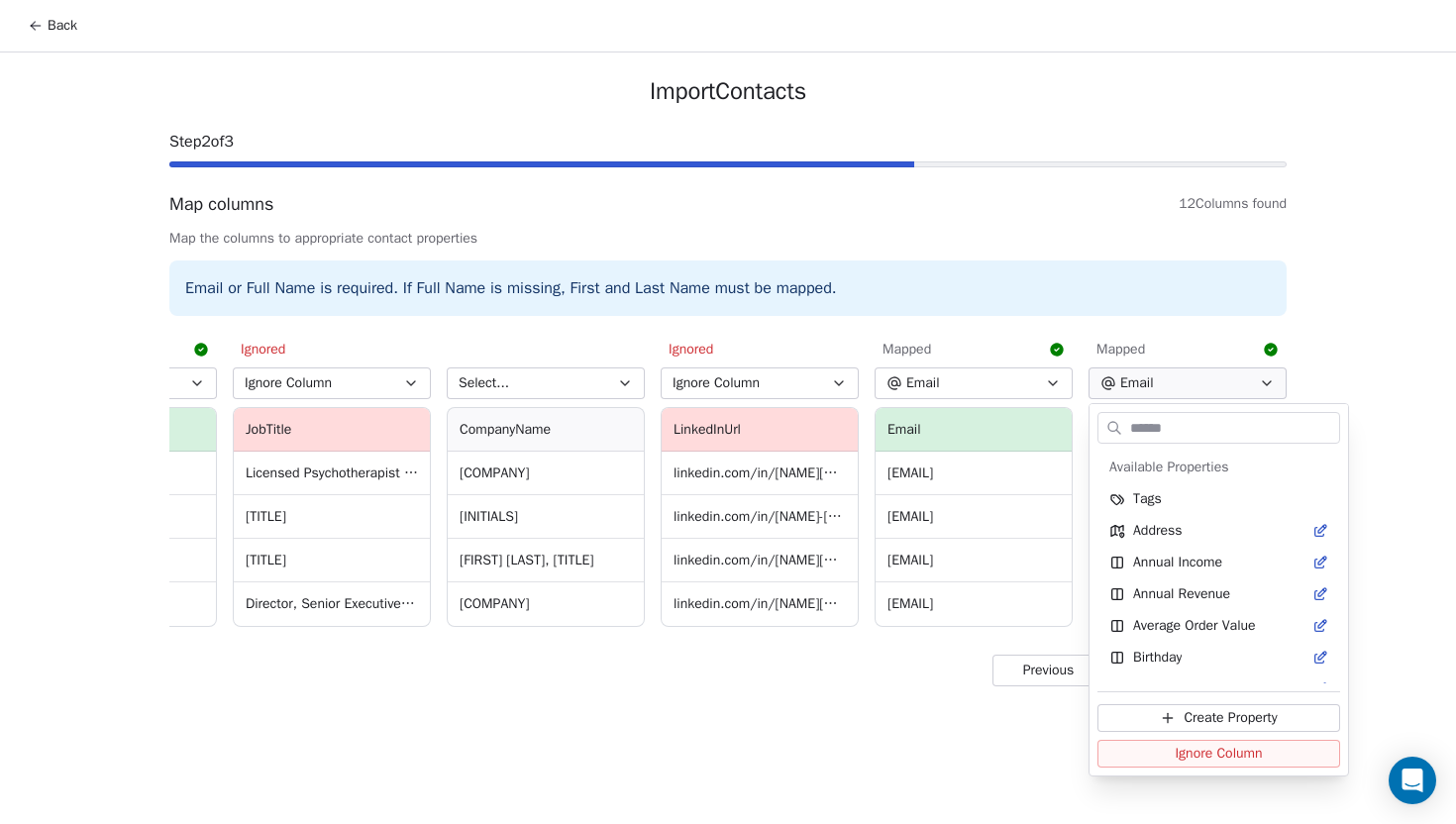 scroll, scrollTop: 244, scrollLeft: 0, axis: vertical 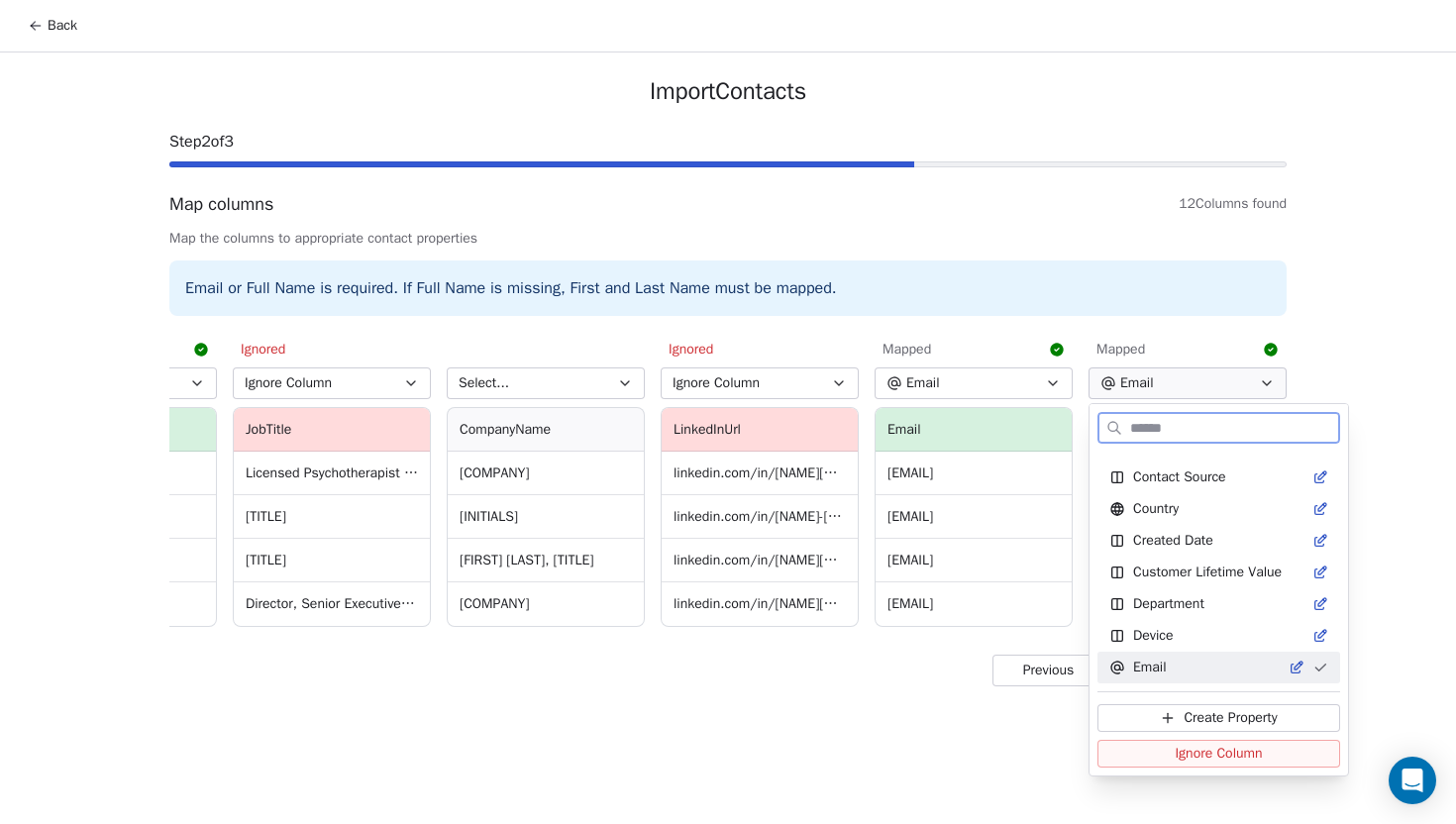 click on "Ignore Column" at bounding box center (1218, 754) 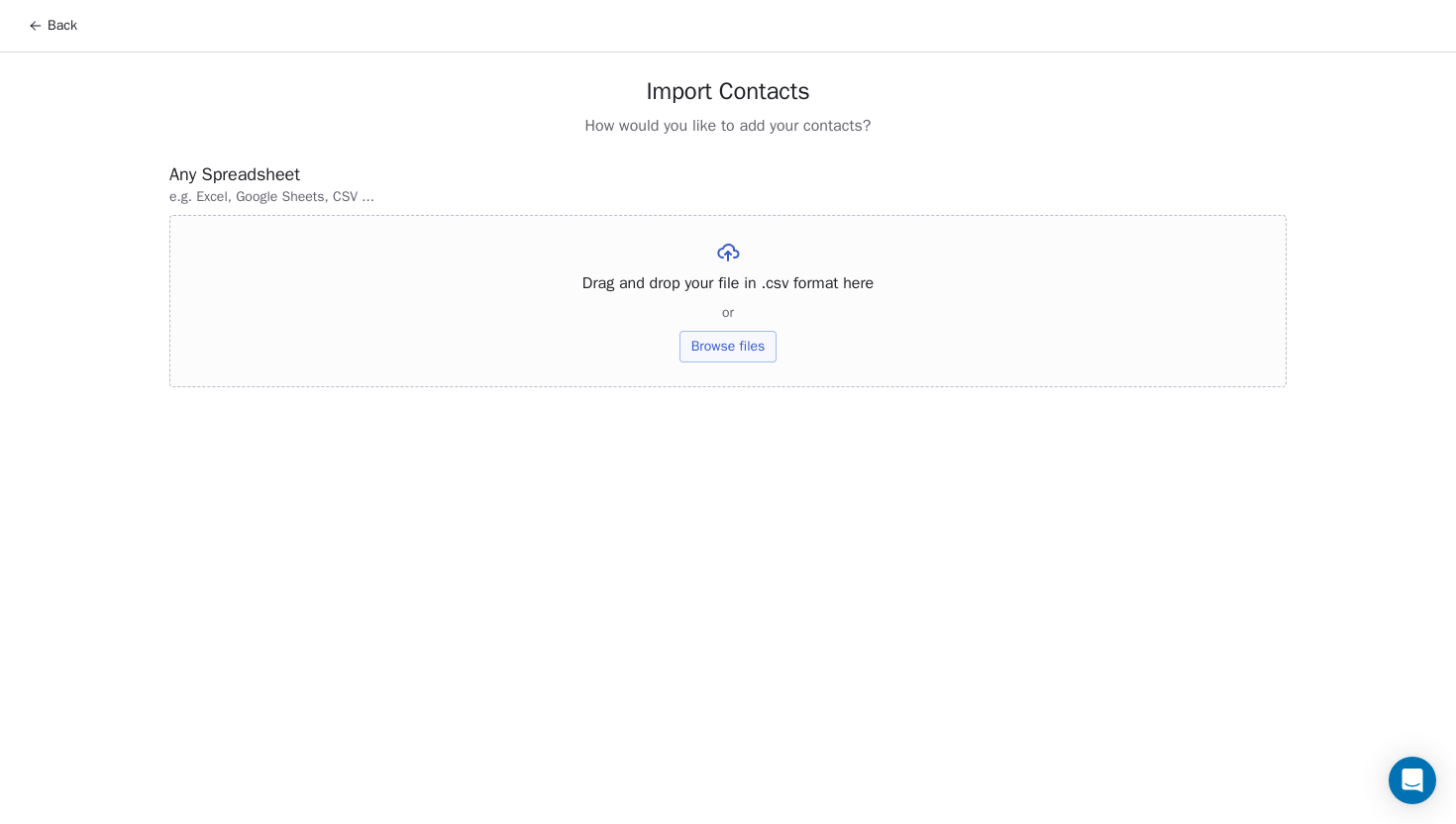 click on "Browse files" at bounding box center [728, 347] 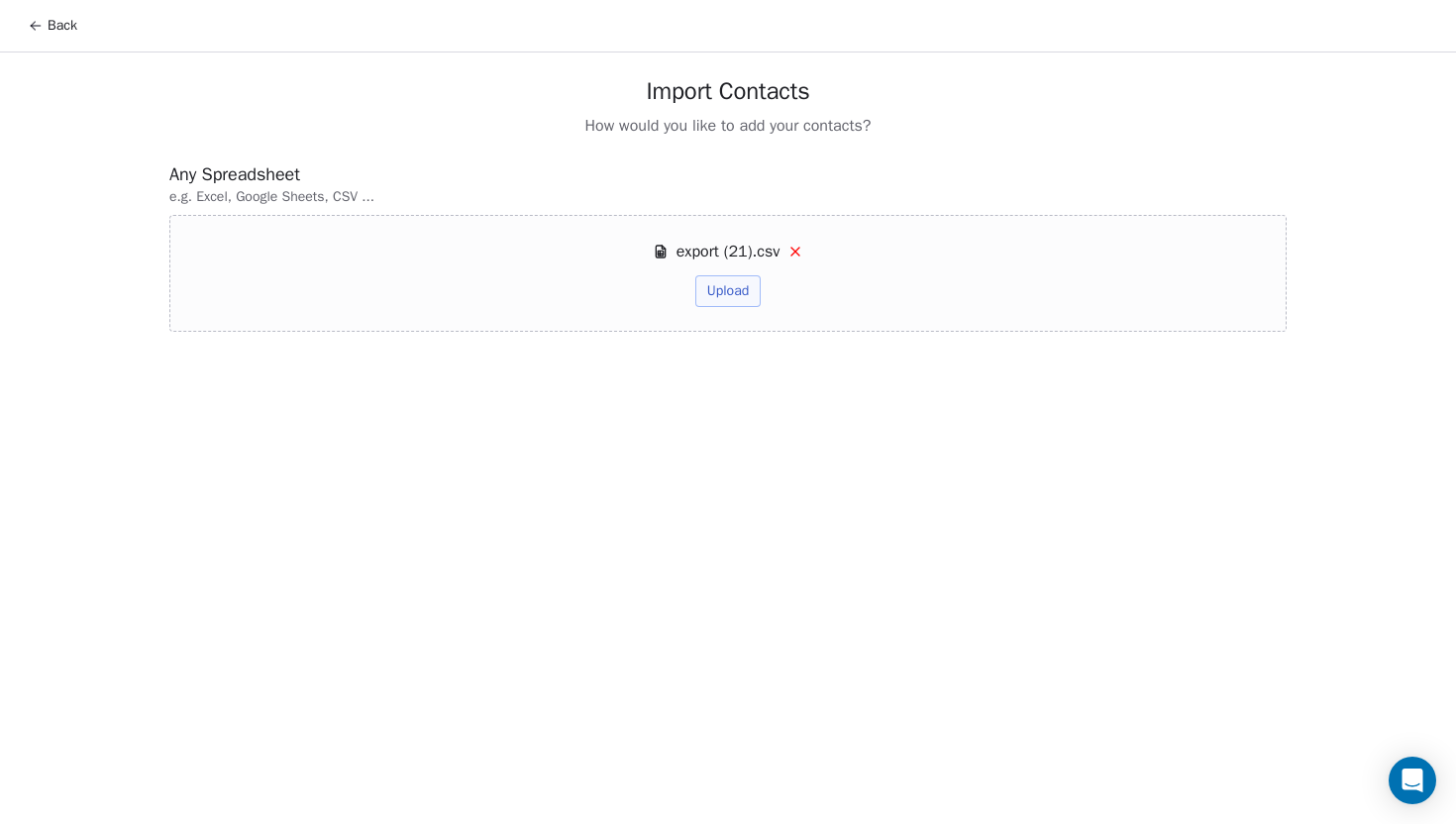 click on "Upload" at bounding box center [728, 291] 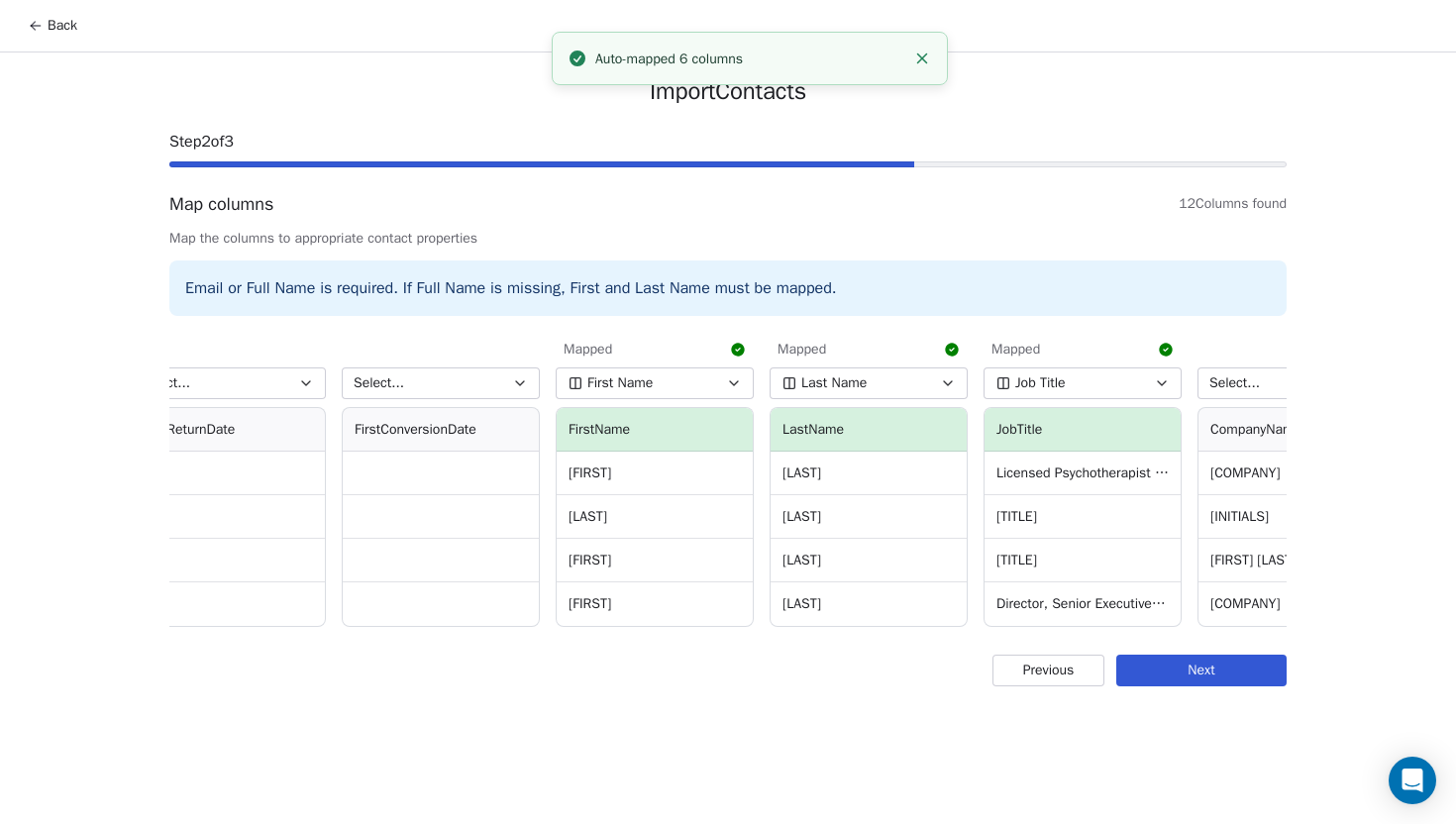 scroll, scrollTop: 0, scrollLeft: 690, axis: horizontal 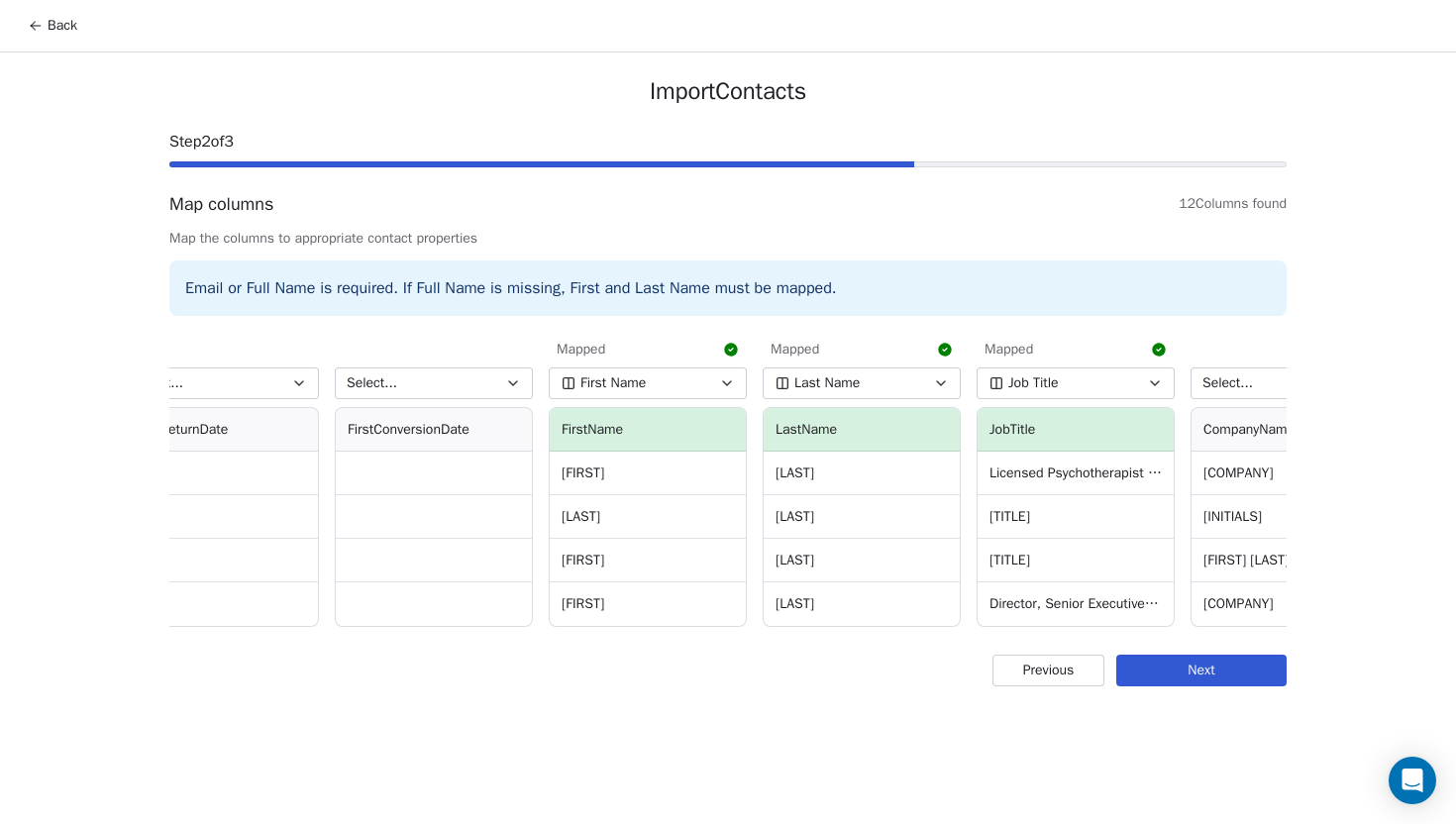 click on "Job Title" at bounding box center (1033, 383) 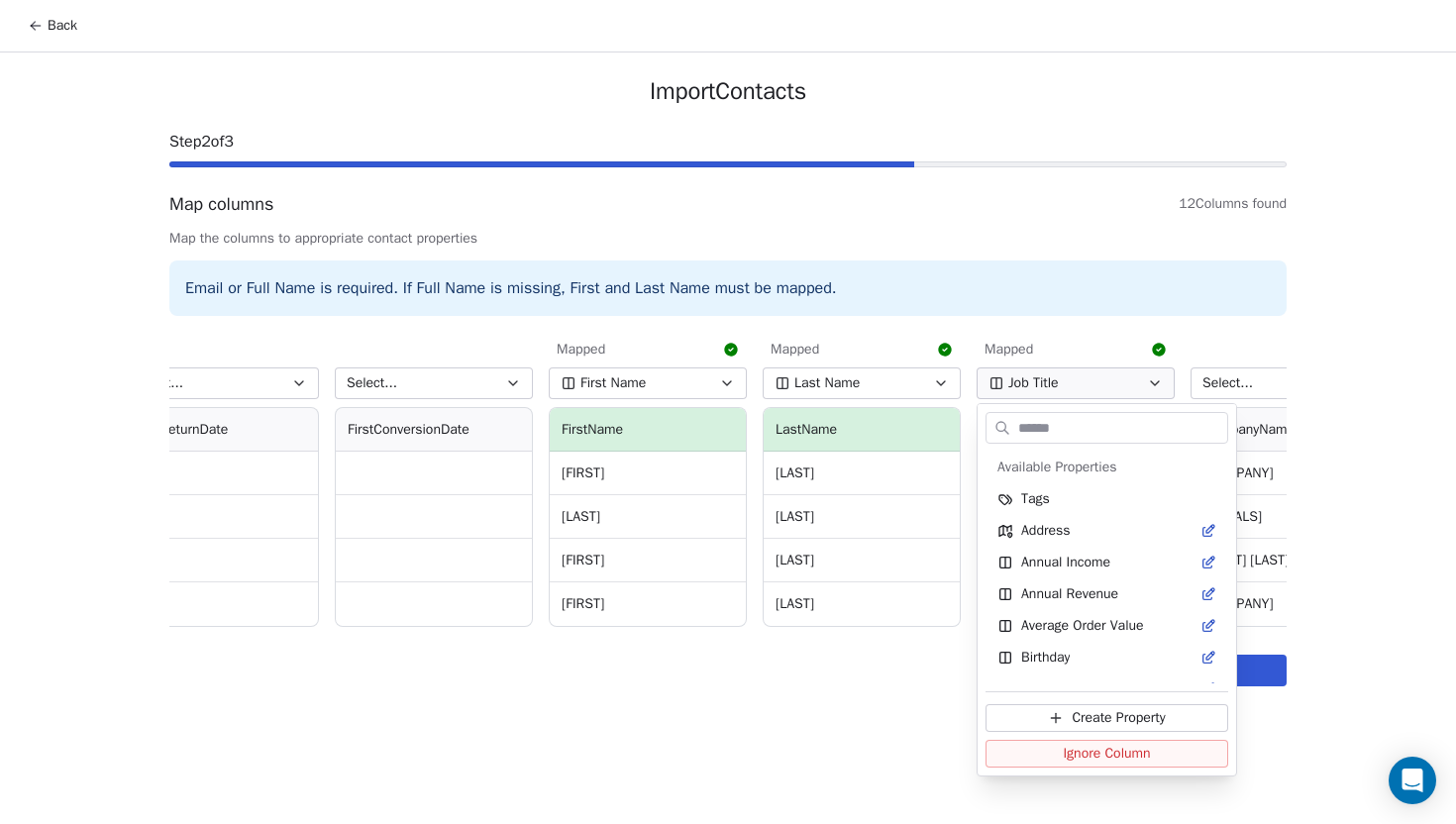 scroll, scrollTop: 465, scrollLeft: 0, axis: vertical 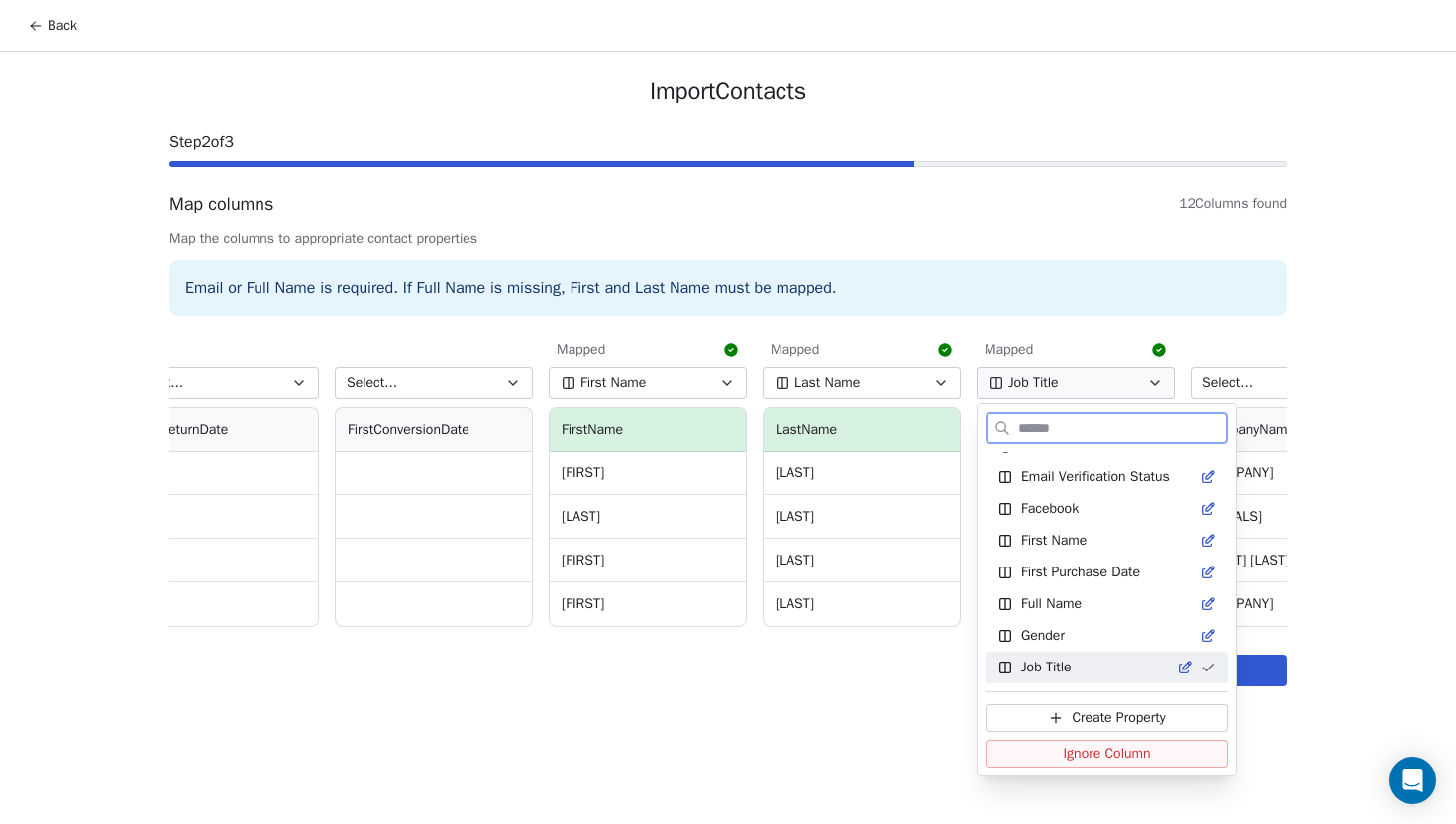 click on "Ignore Column" at bounding box center [1106, 754] 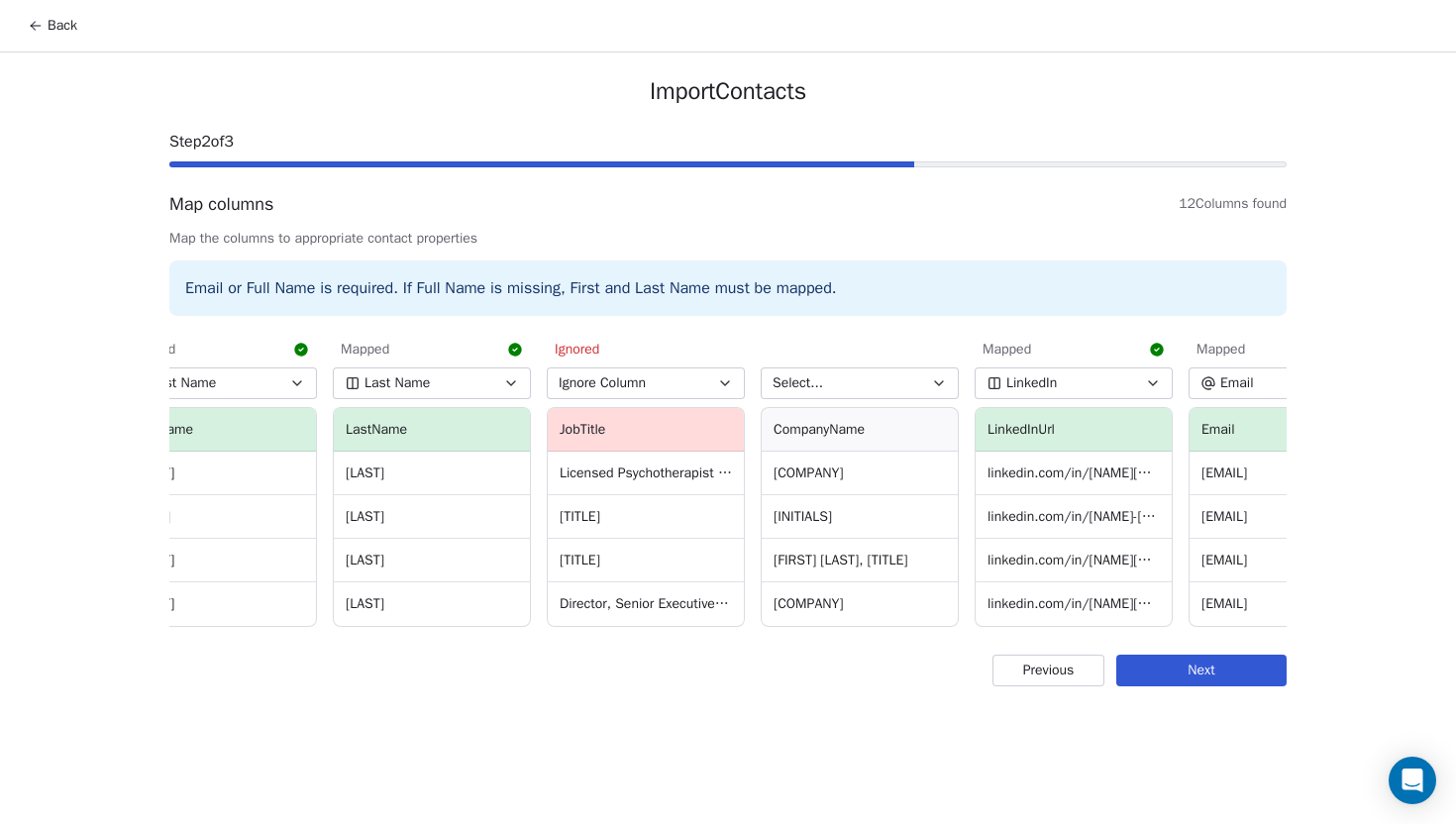 scroll, scrollTop: 0, scrollLeft: 1163, axis: horizontal 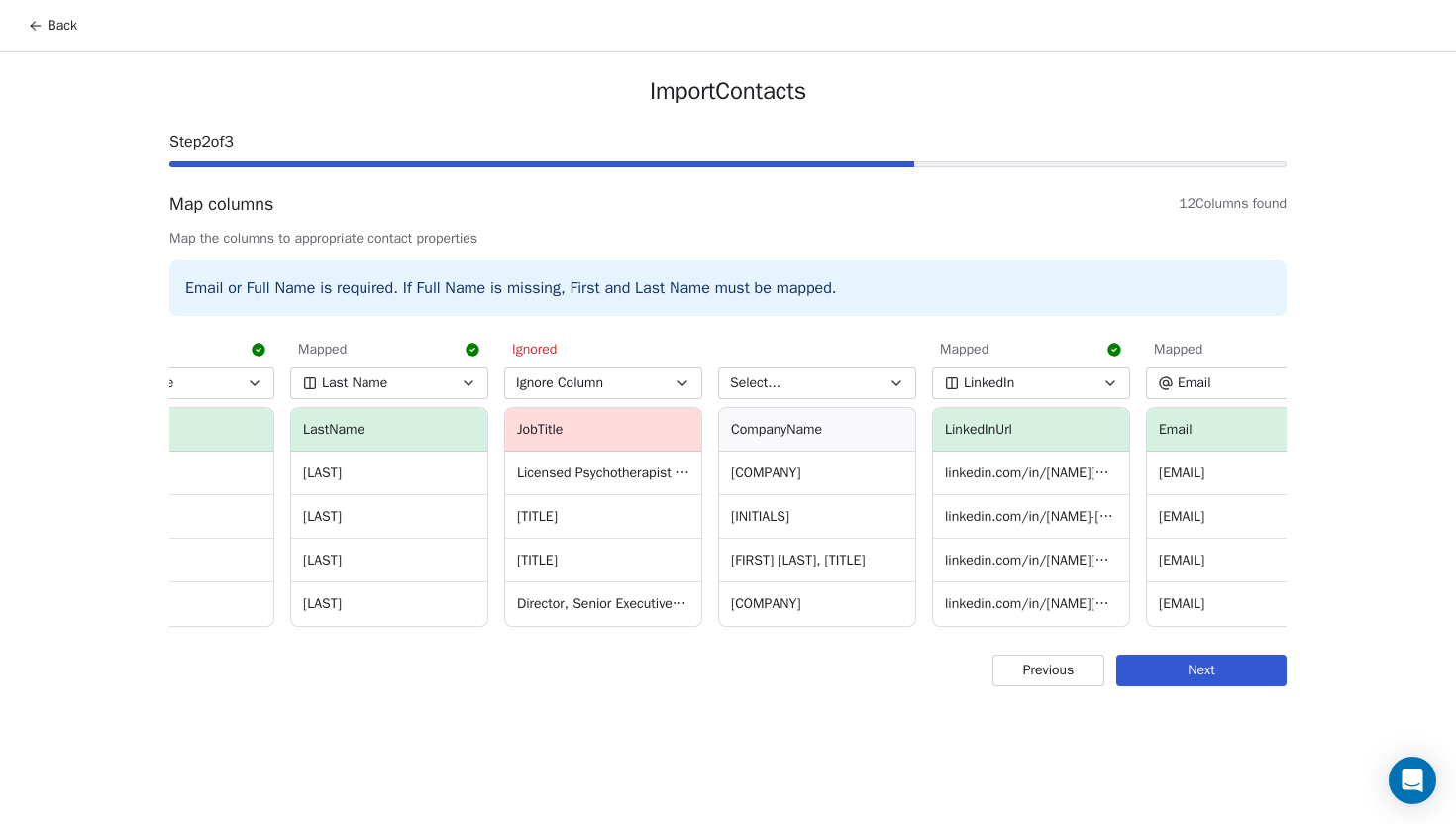 click 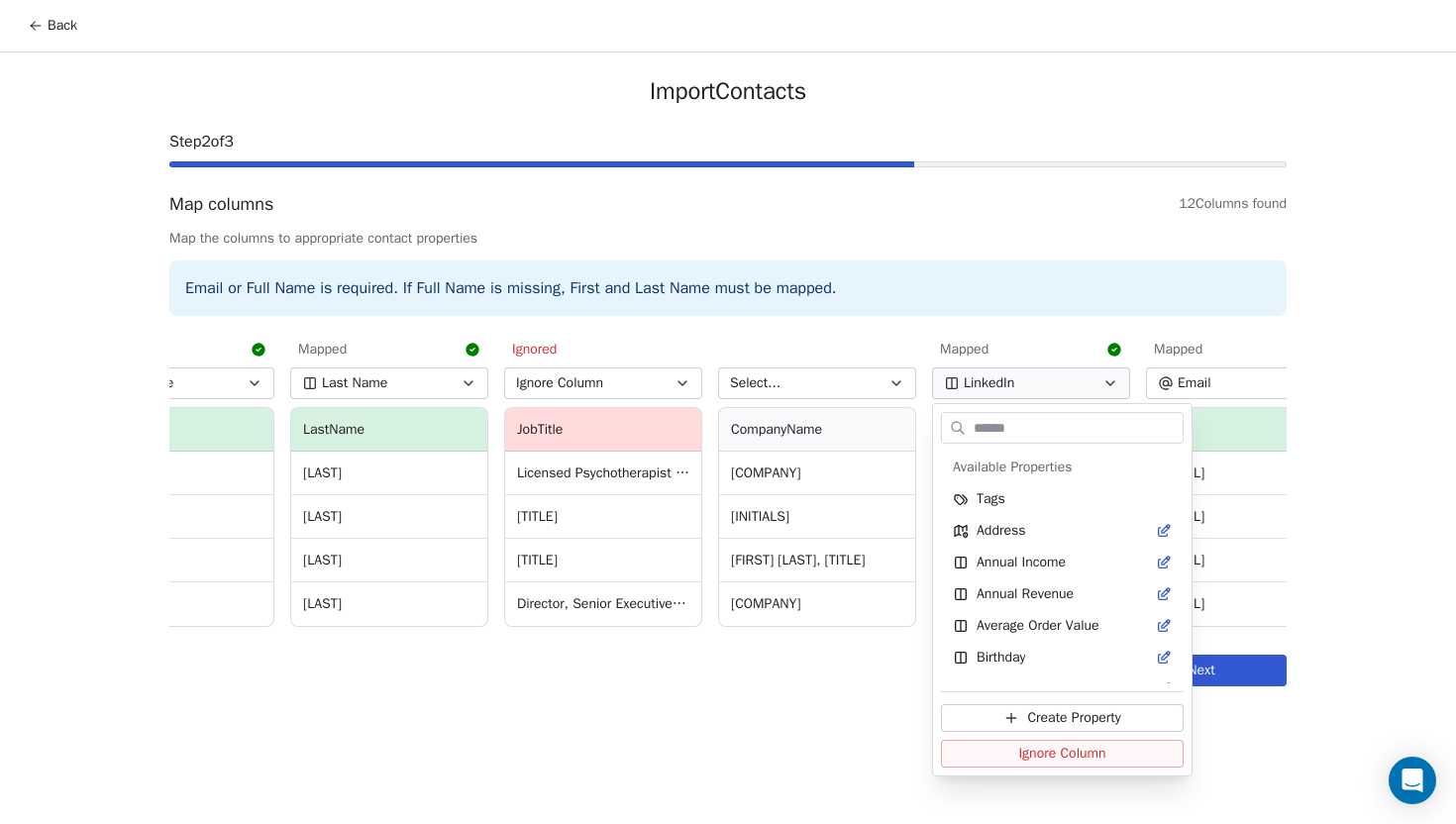 scroll, scrollTop: 656, scrollLeft: 0, axis: vertical 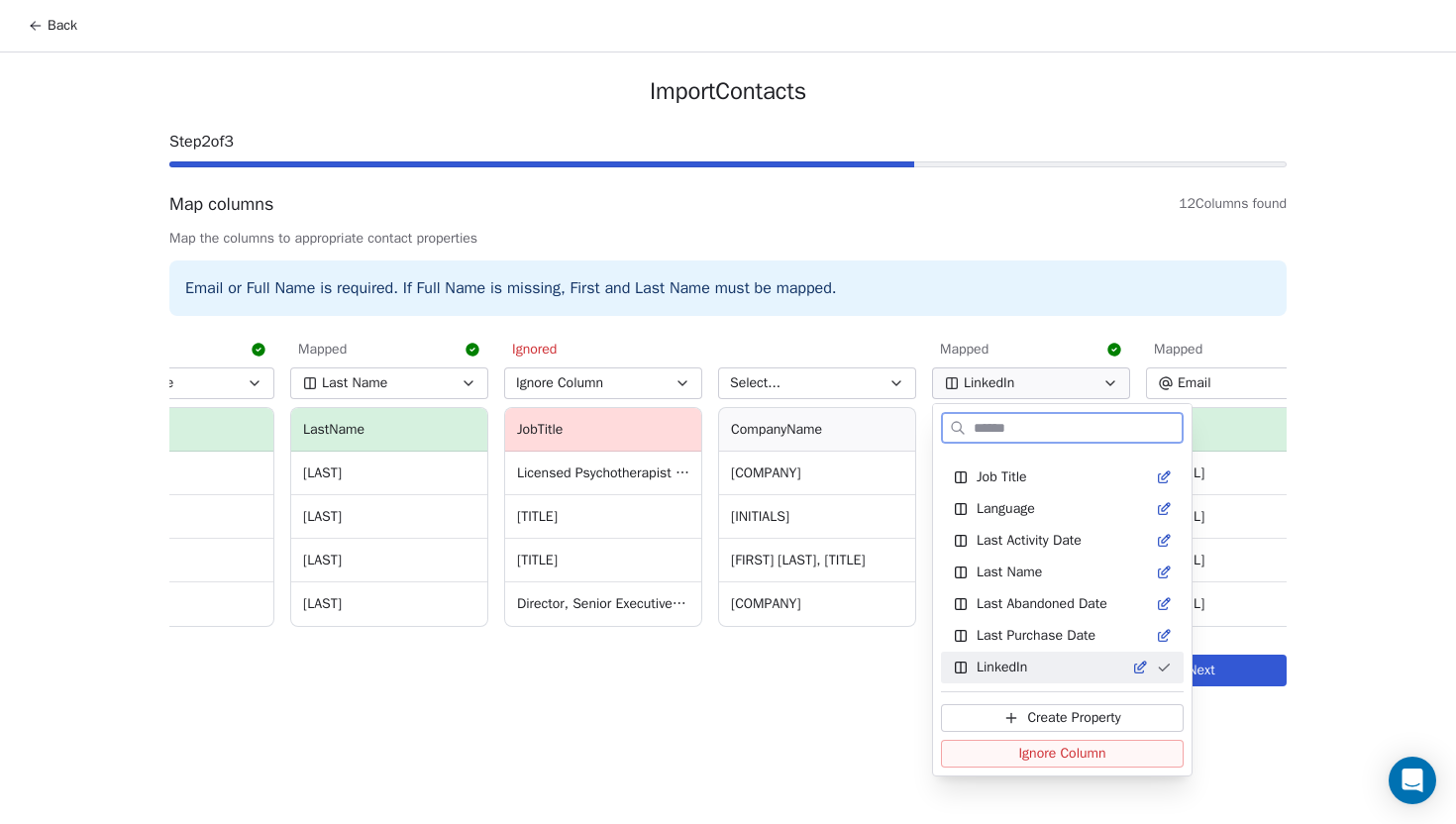 click on "Ignore Column" at bounding box center (1062, 754) 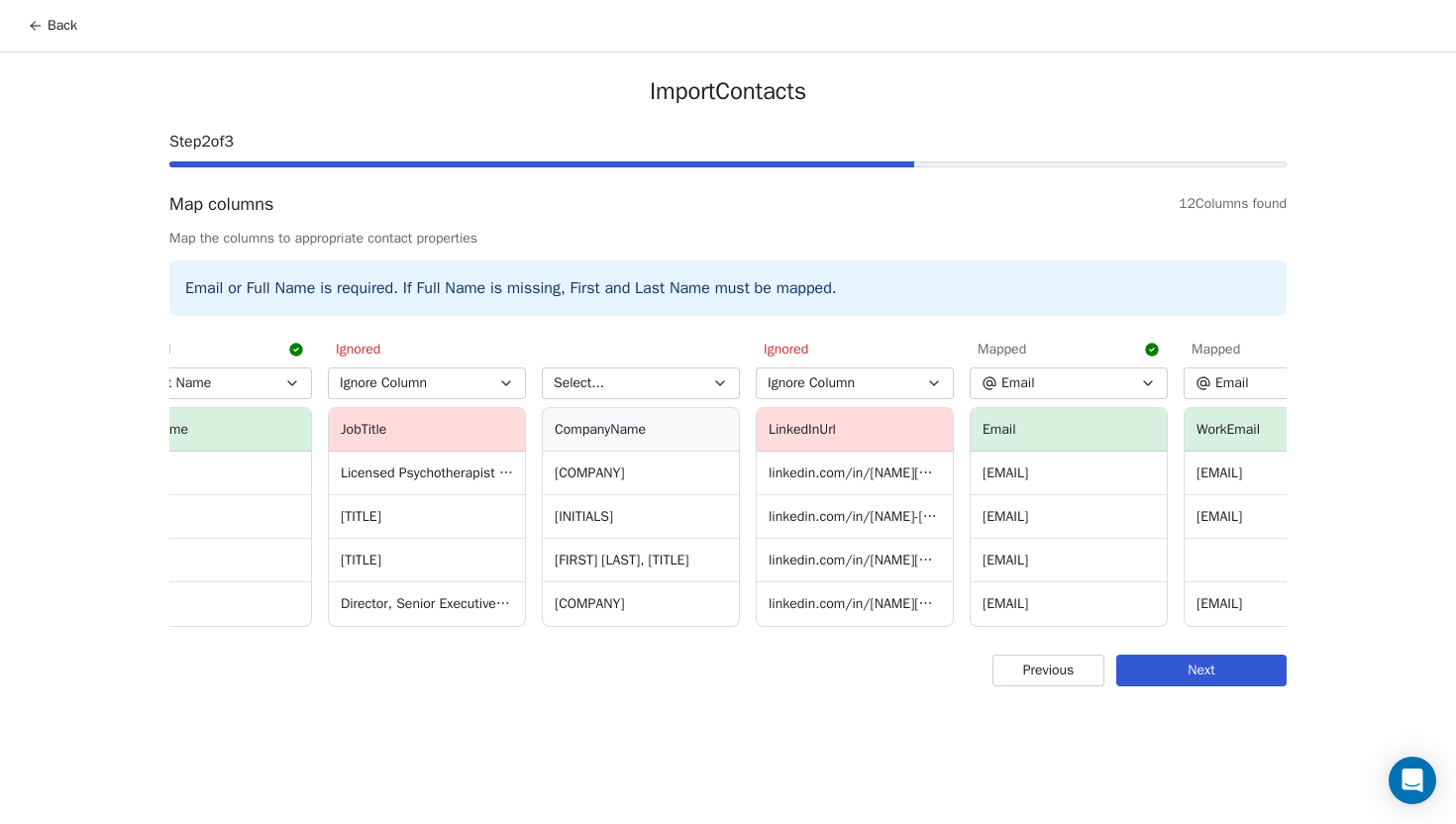 scroll, scrollTop: 0, scrollLeft: 1434, axis: horizontal 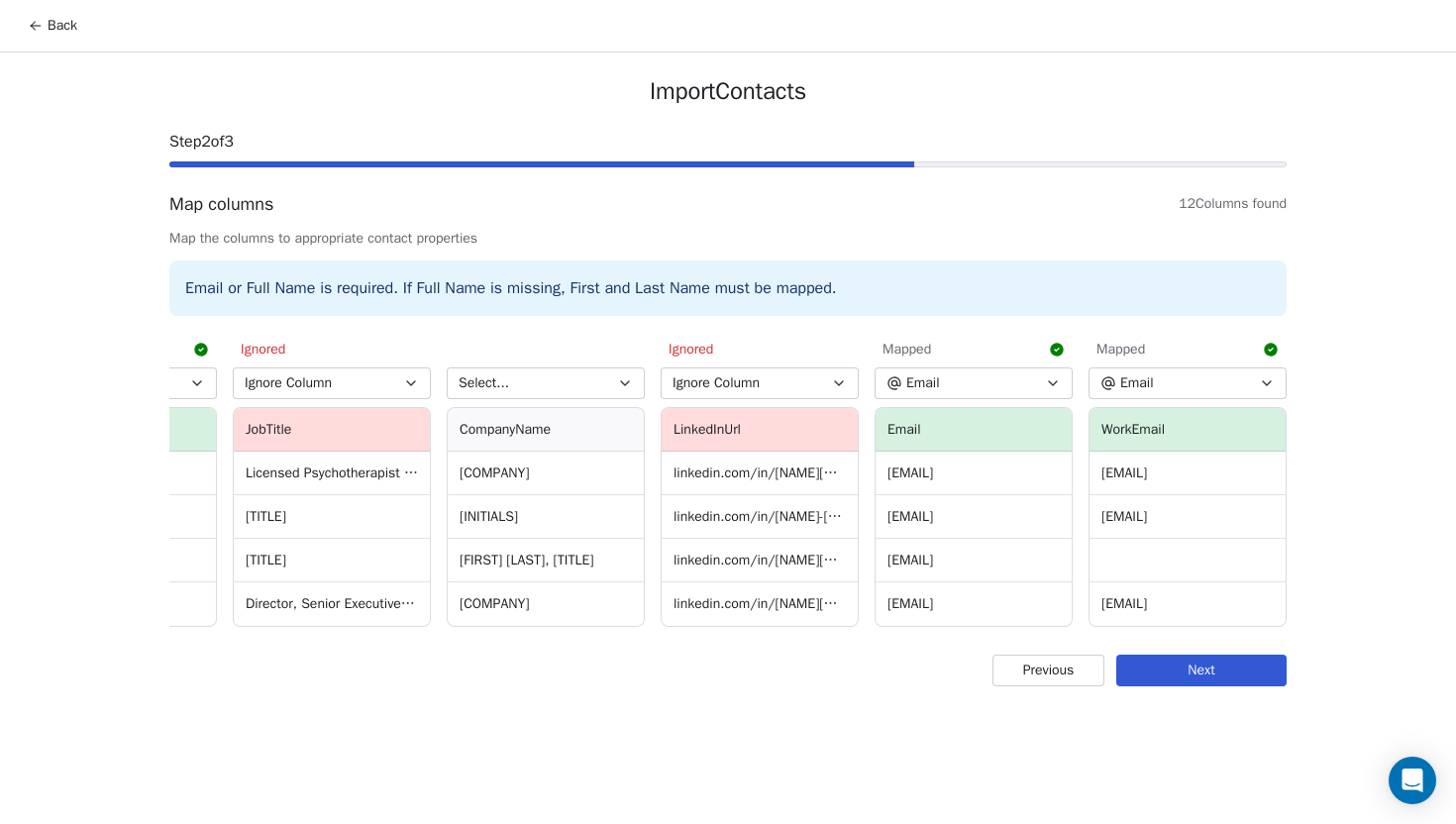 click on "Email" at bounding box center [1188, 383] 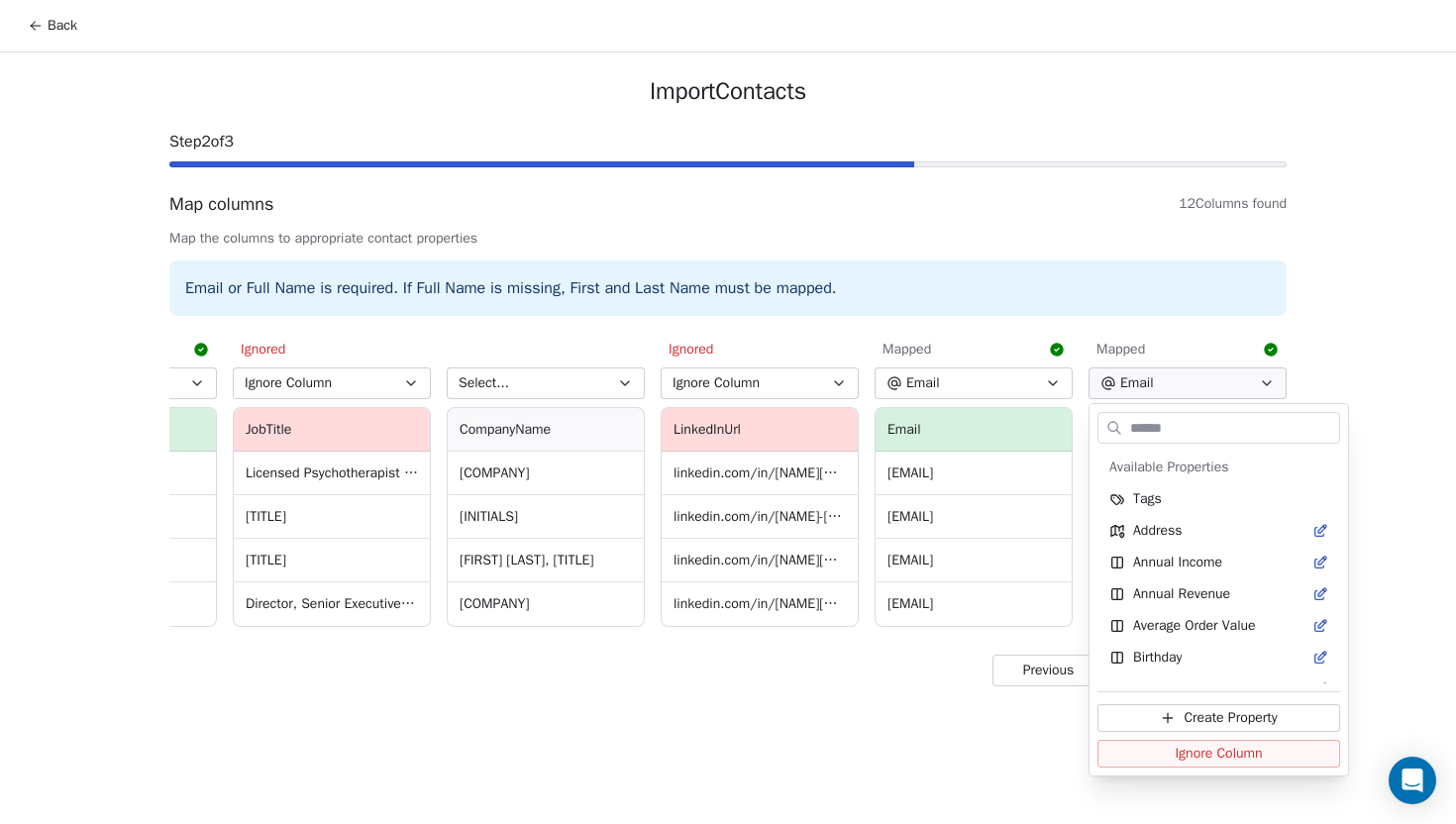 scroll, scrollTop: 244, scrollLeft: 0, axis: vertical 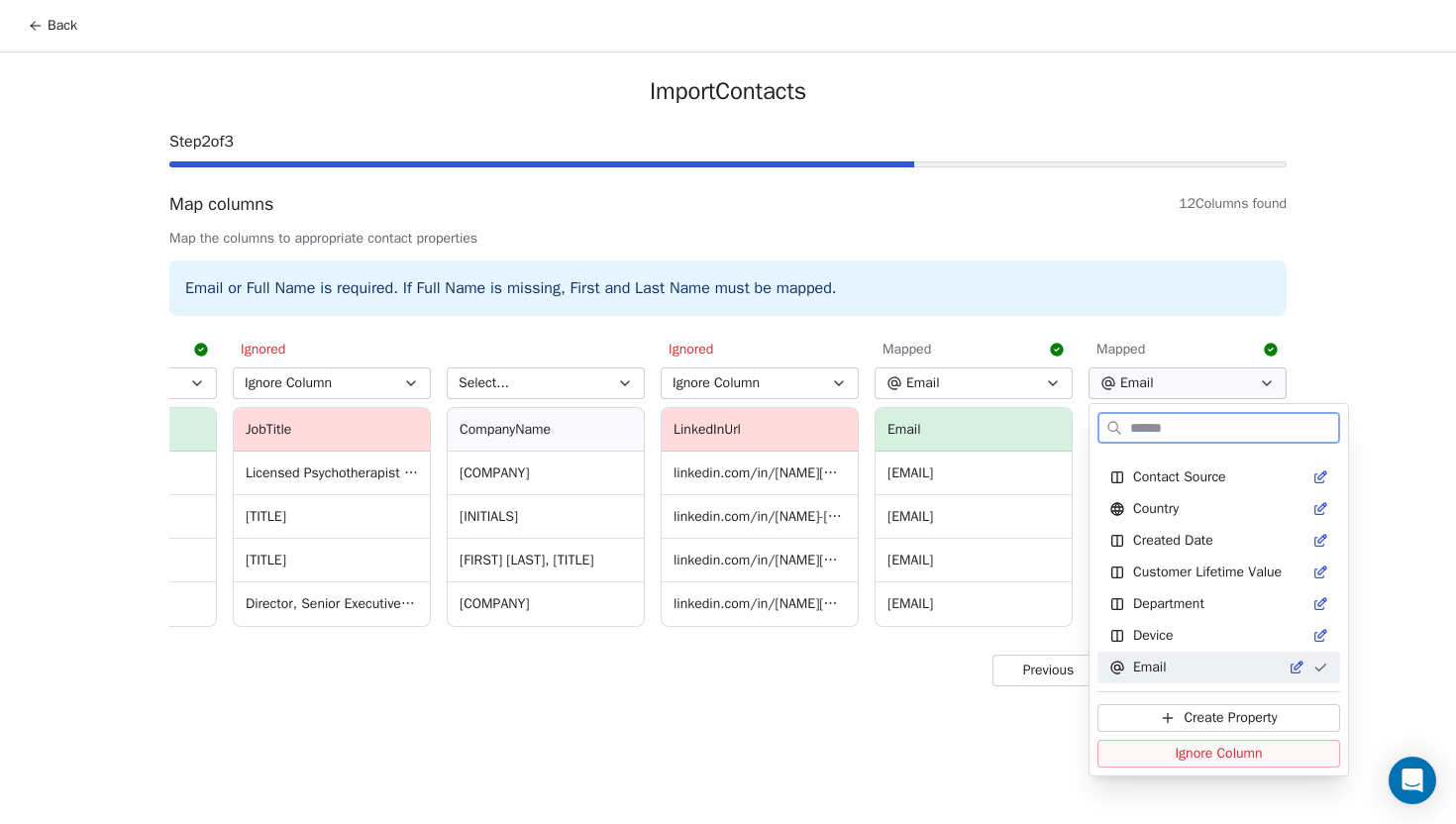 click on "Ignore Column" at bounding box center (1218, 754) 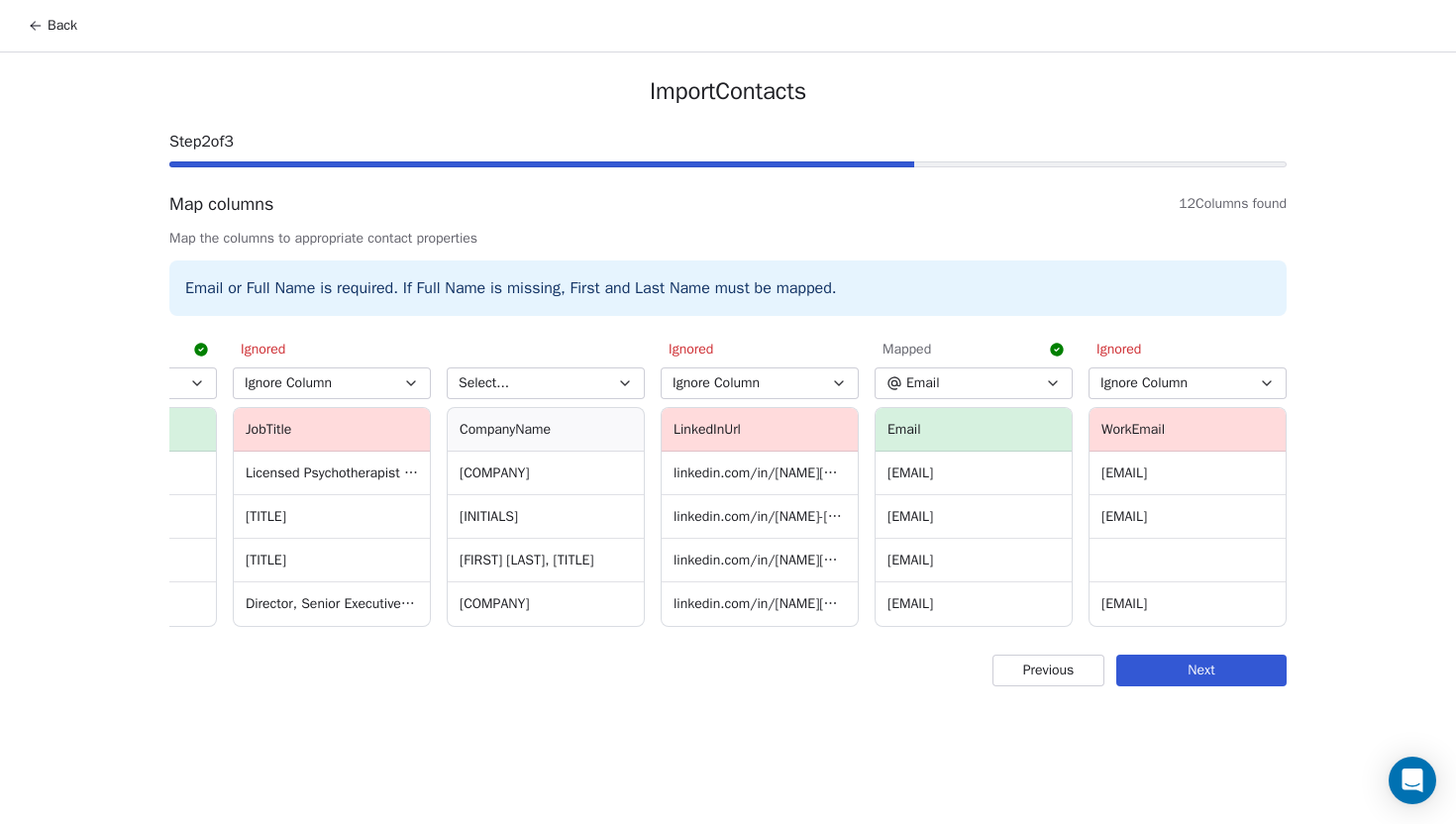 click on "Next" at bounding box center [1201, 670] 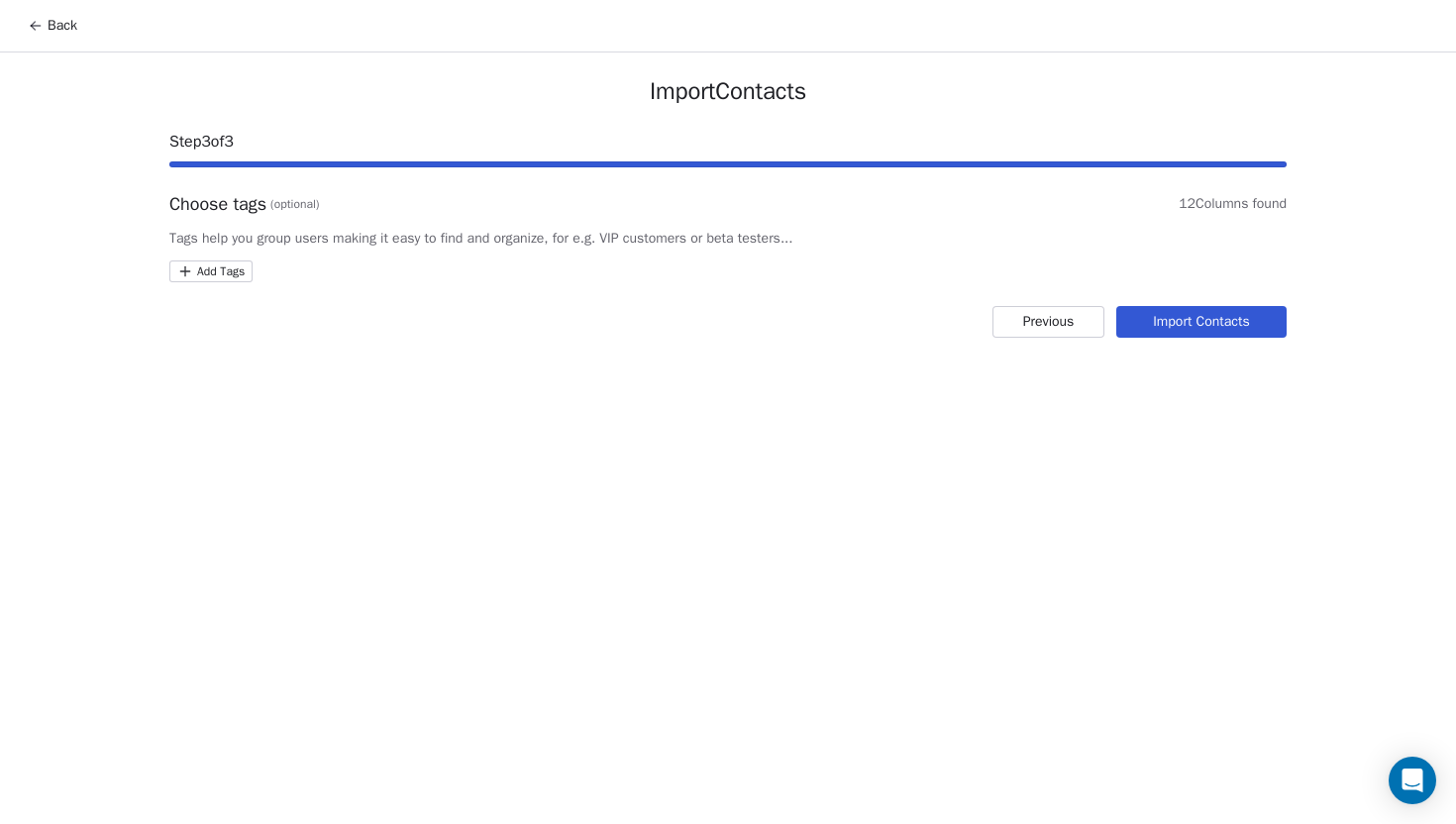click on "Back Import  Contacts Step  3  of  3 Choose tags (optional) 12  Columns found Tags help you group users making it easy to find and organize, for e.g. VIP customers or beta testers...  Add Tags Previous Import Contacts" at bounding box center [728, 412] 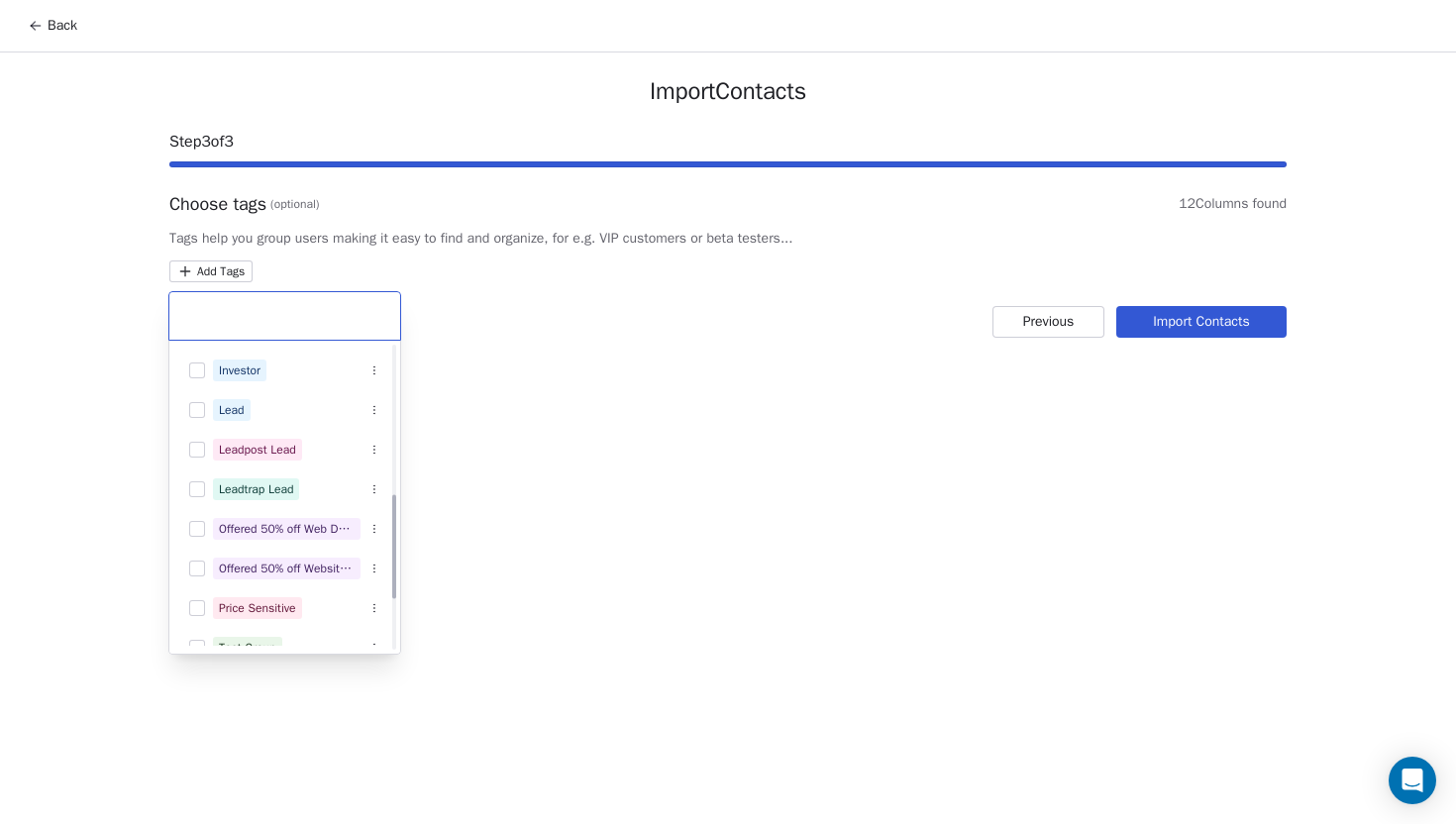 scroll, scrollTop: 447, scrollLeft: 0, axis: vertical 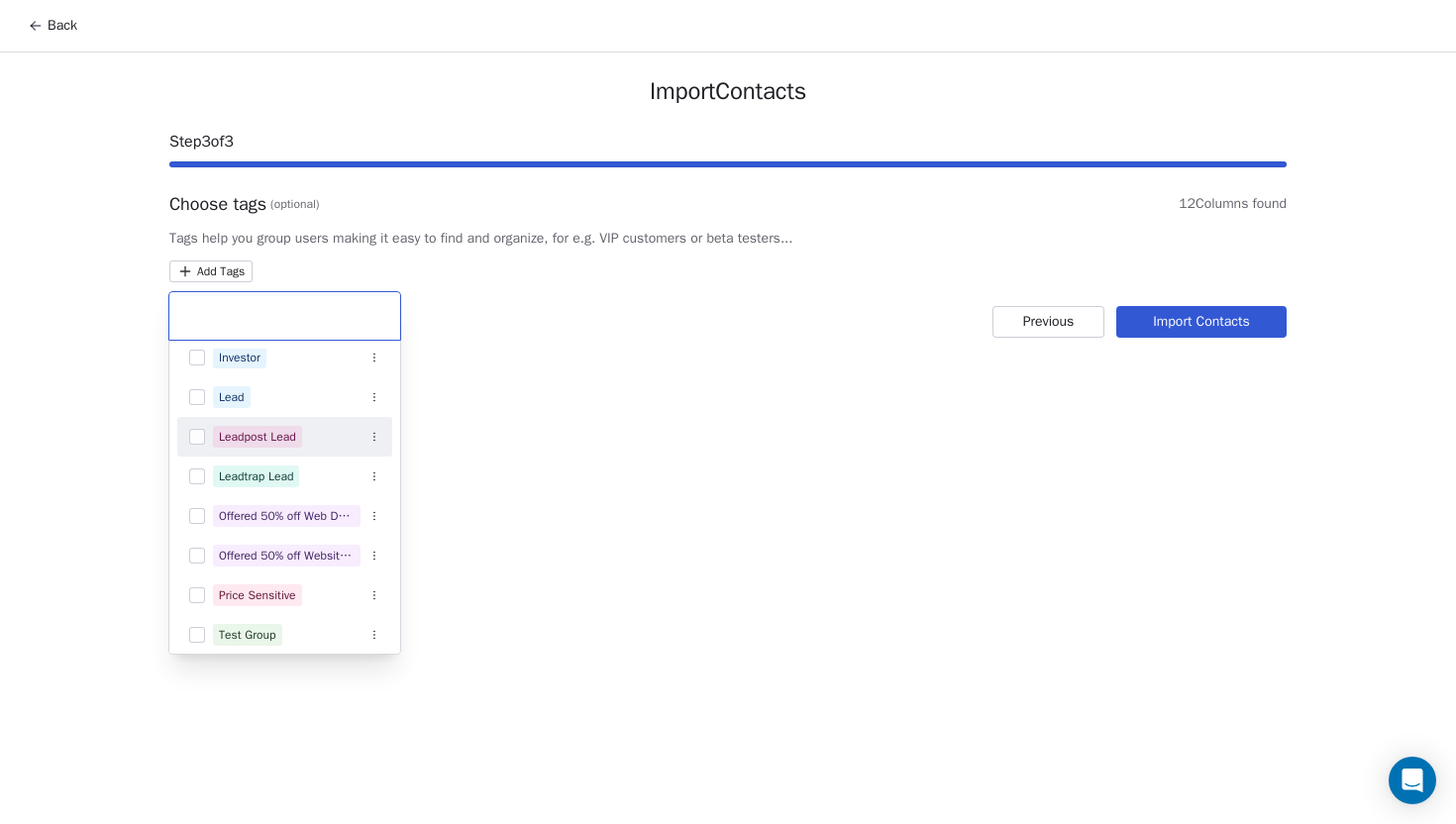 click at bounding box center [197, 437] 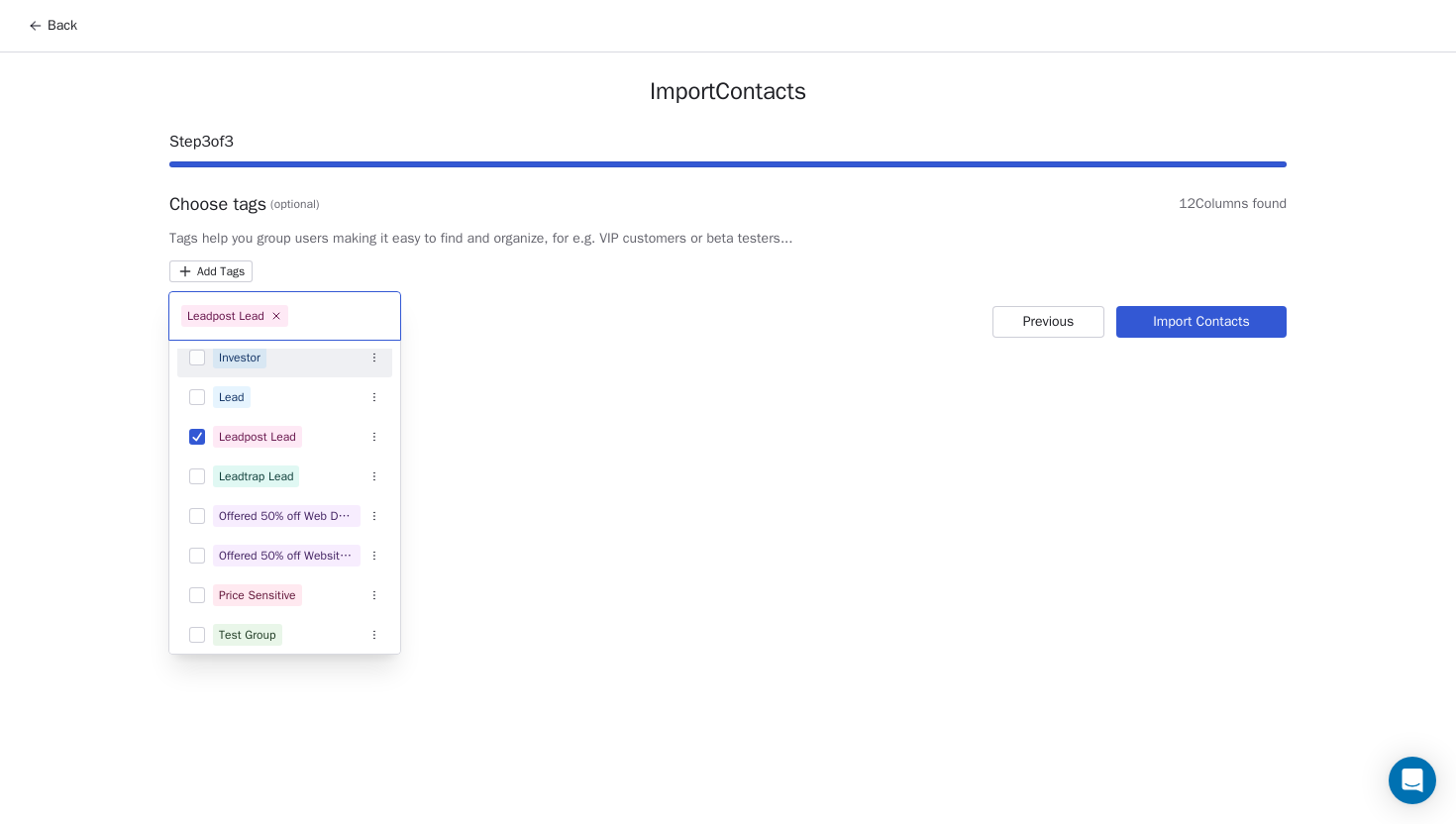 click on "Back Import  Contacts Step  3  of  3 Choose tags (optional) 12  Columns found Tags help you group users making it easy to find and organize, for e.g. VIP customers or beta testers...  Add Tags Previous Import Contacts
Leadpost Lead Dashboard Test Email Recipients Decision Maker Filled WLAB Interest Form From Intercom Postive Review Investor Lead Leadpost Lead Leadtrap Lead Offered 50% off Web Design Offered 50% off Website Design 2 Price Sensitive Test Group To Delete VIP Webinar Attendee" at bounding box center [728, 412] 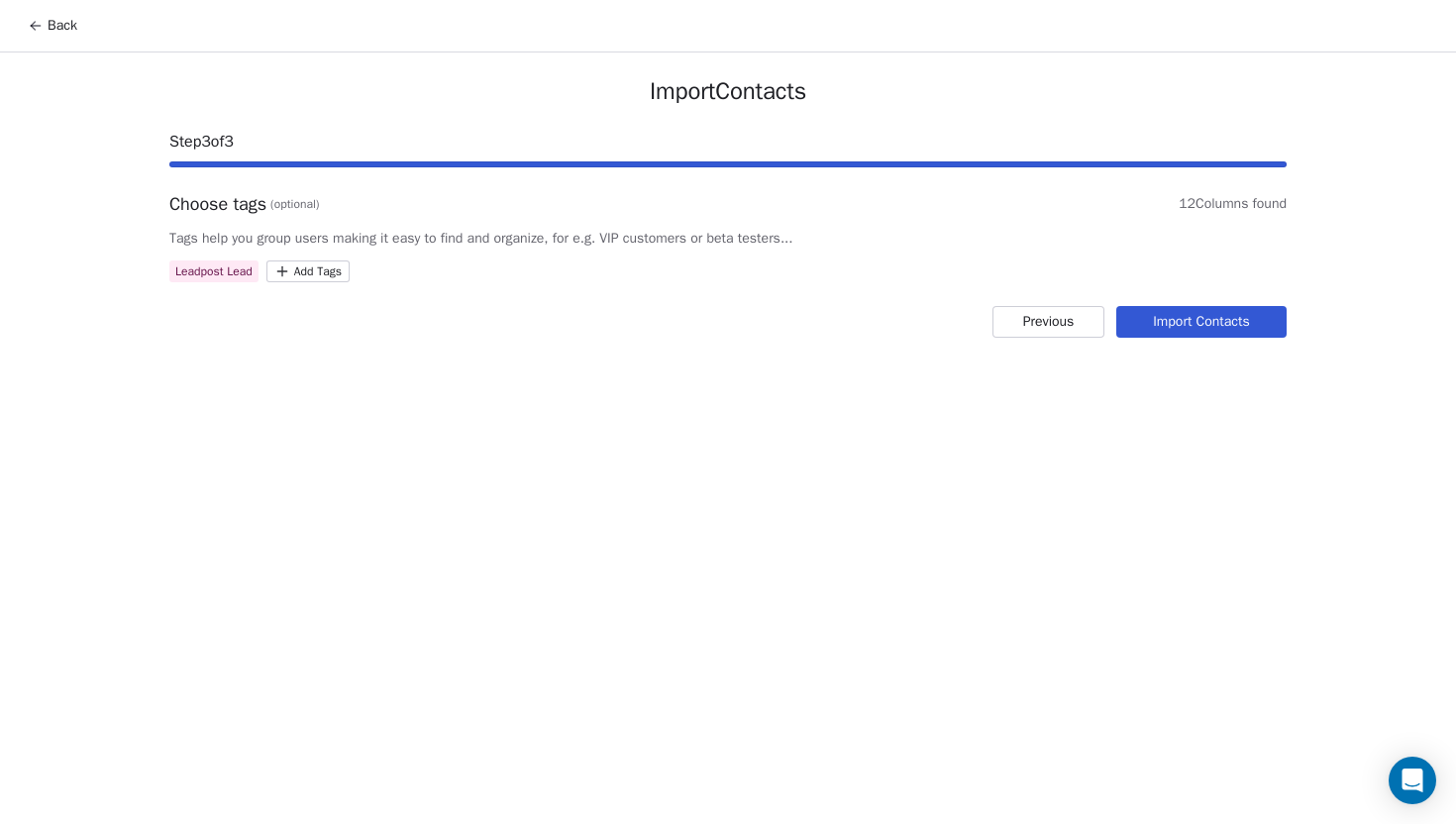 click on "Import Contacts" at bounding box center [1201, 322] 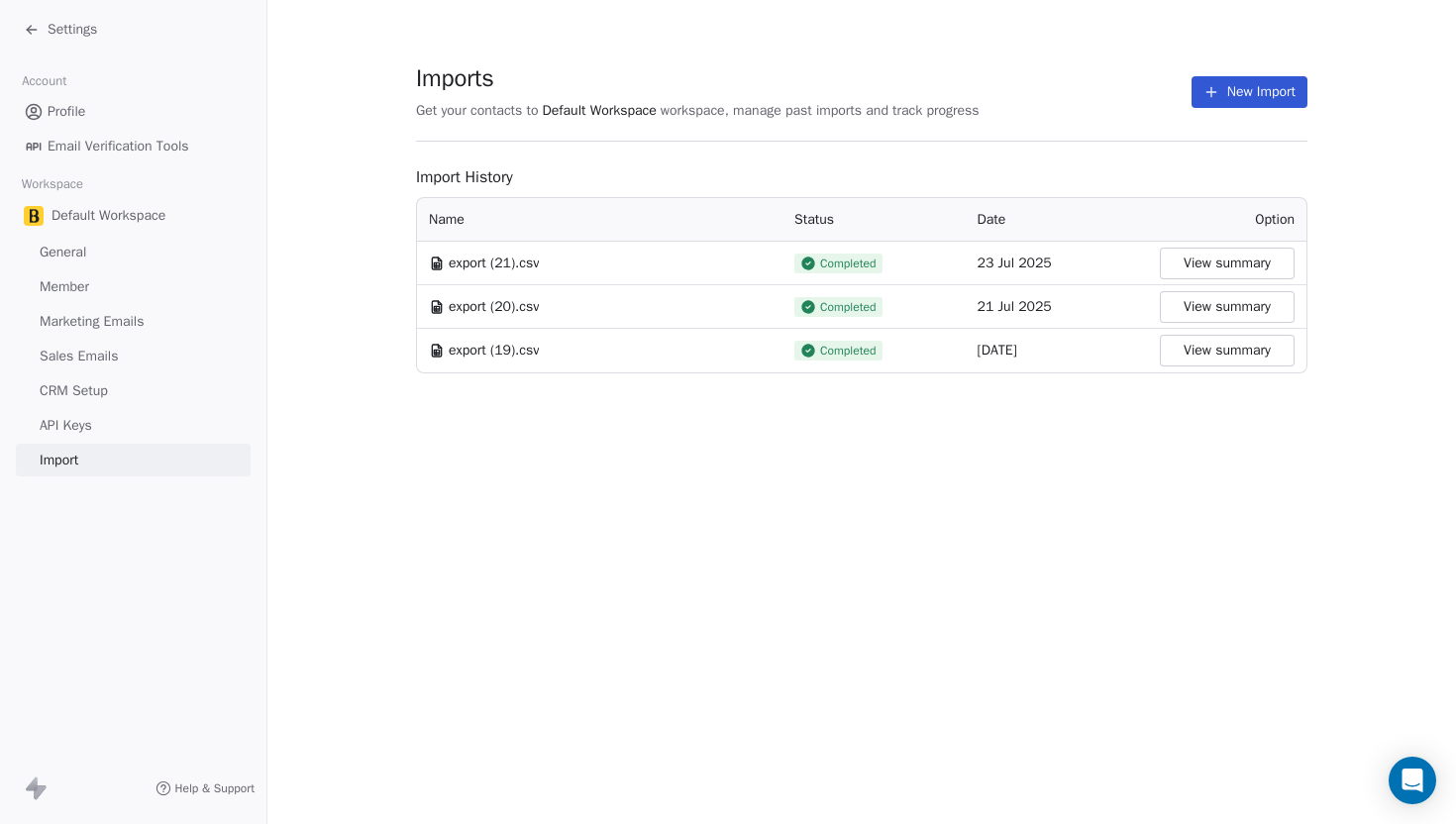 click on "View summary" at bounding box center (1227, 263) 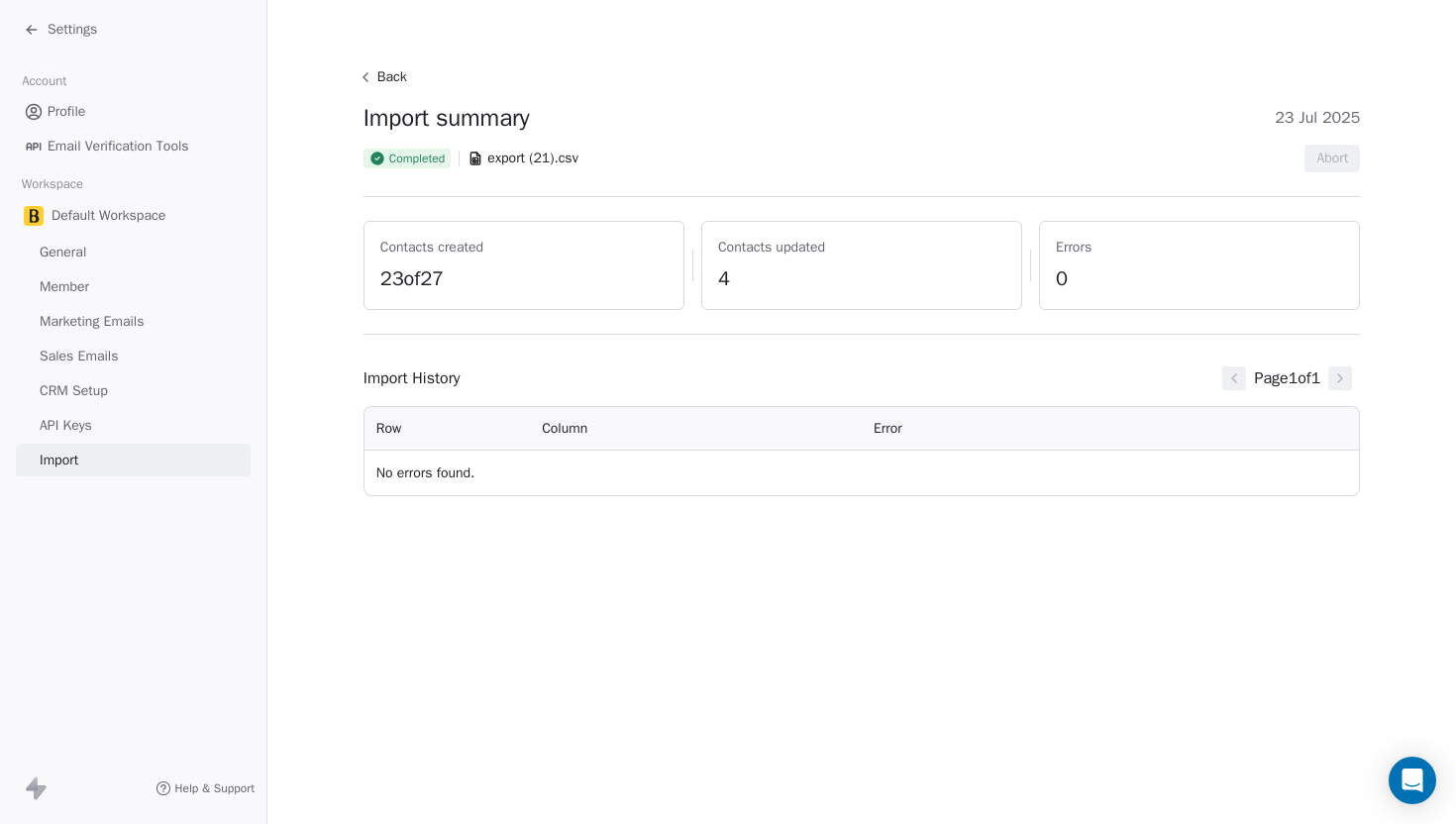 click on "Profile" at bounding box center [133, 111] 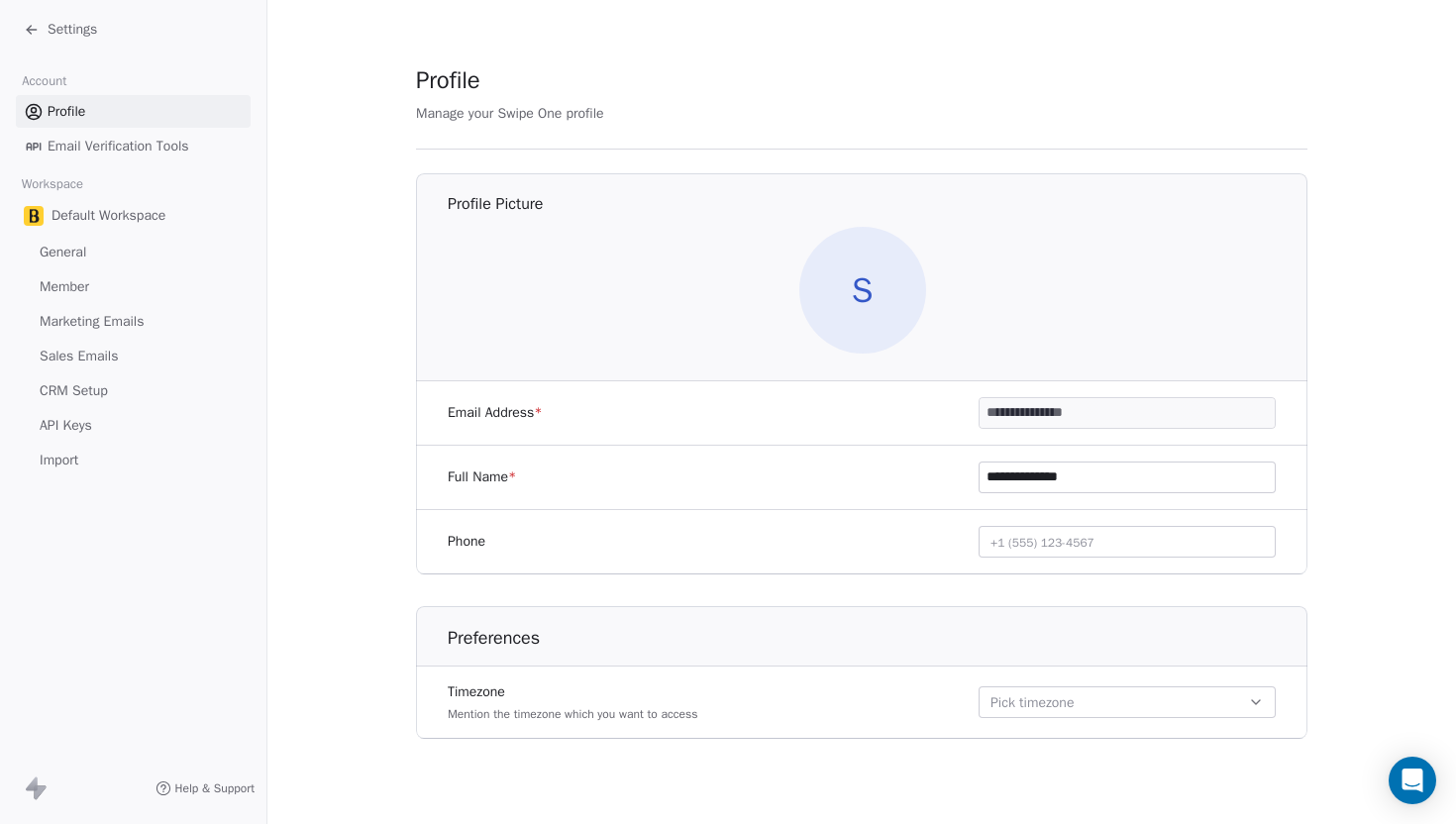 click on "Profile" at bounding box center (66, 111) 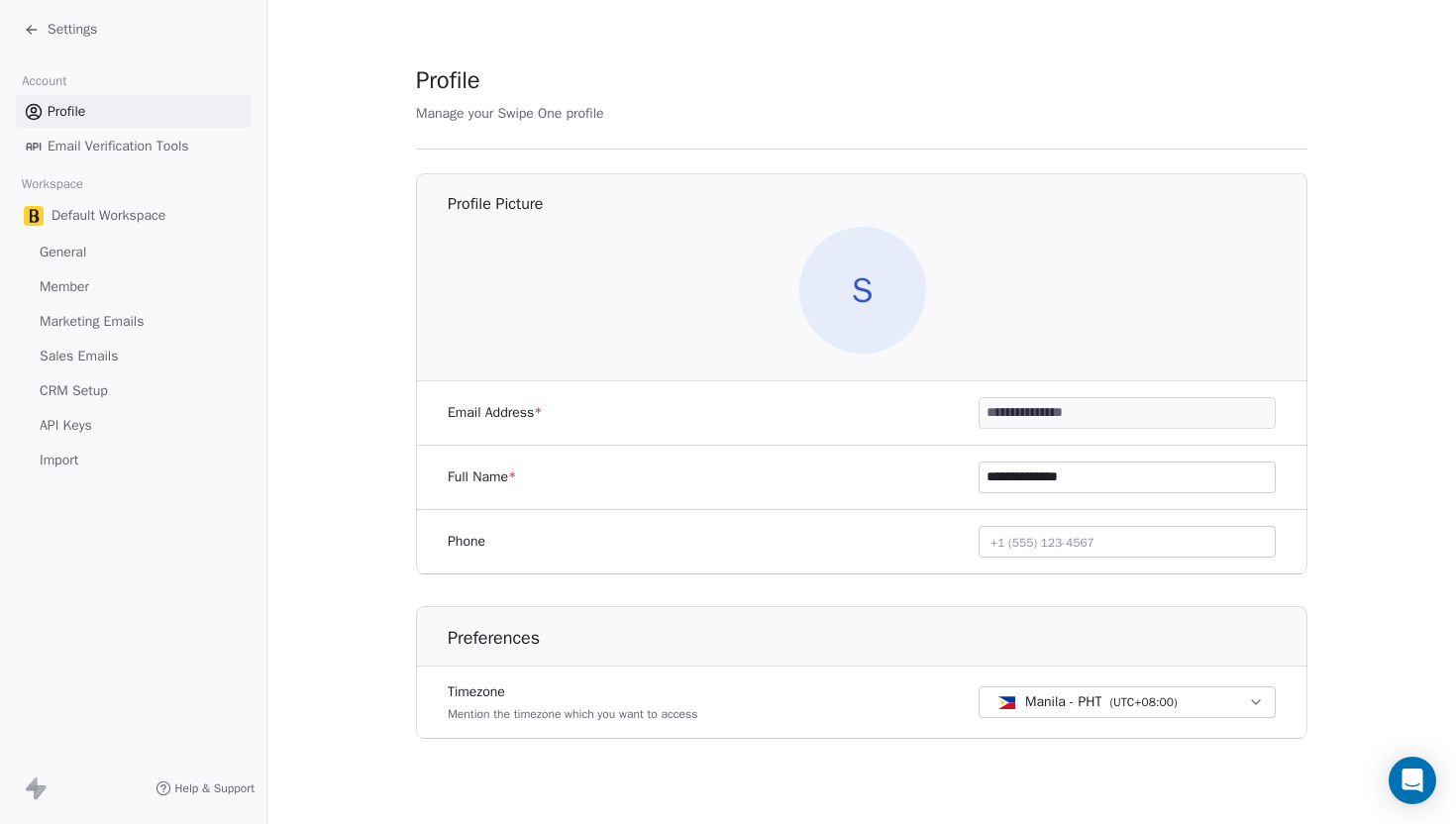 click on "Settings" at bounding box center [72, 30] 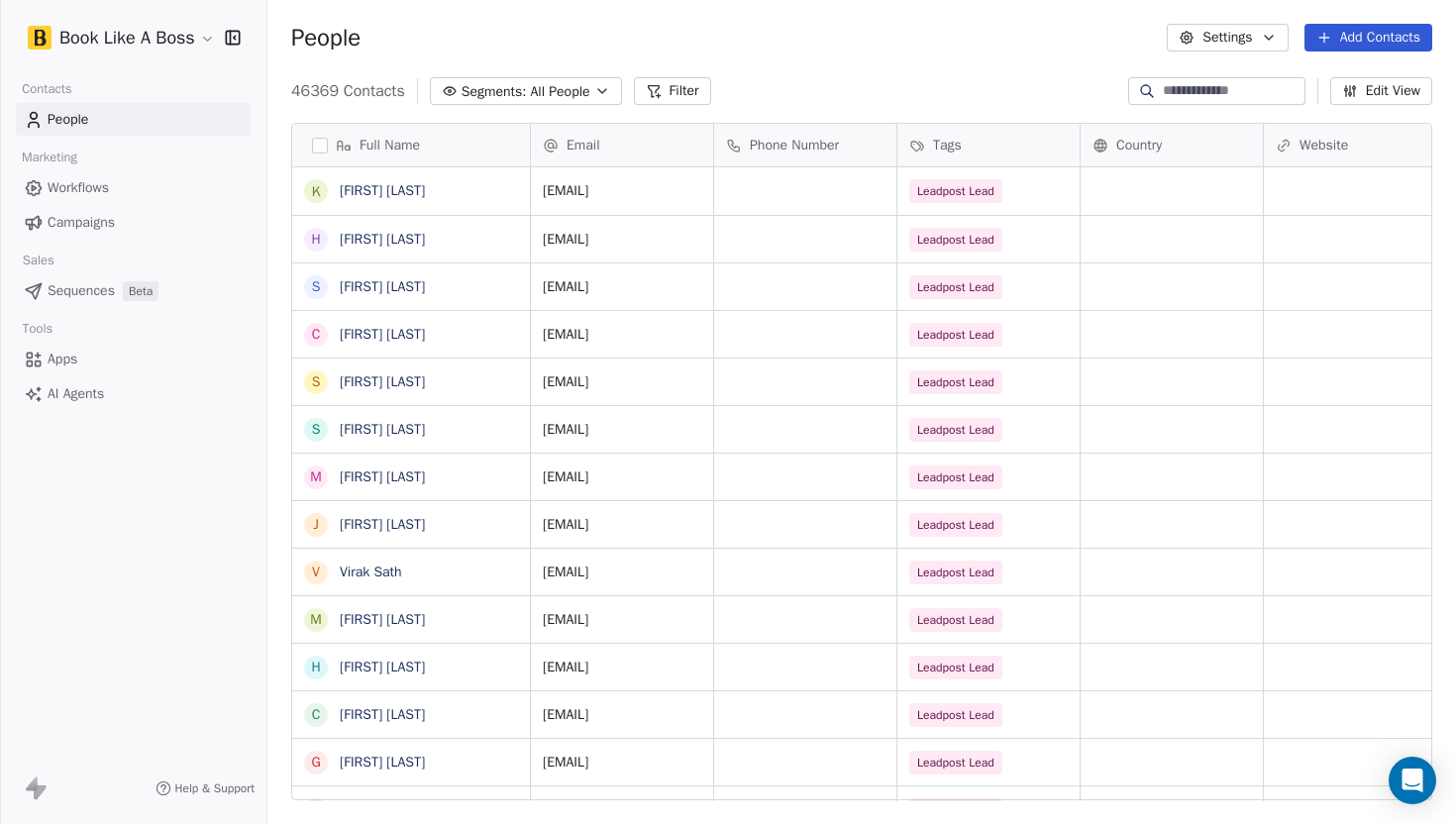 scroll, scrollTop: 1, scrollLeft: 1, axis: both 